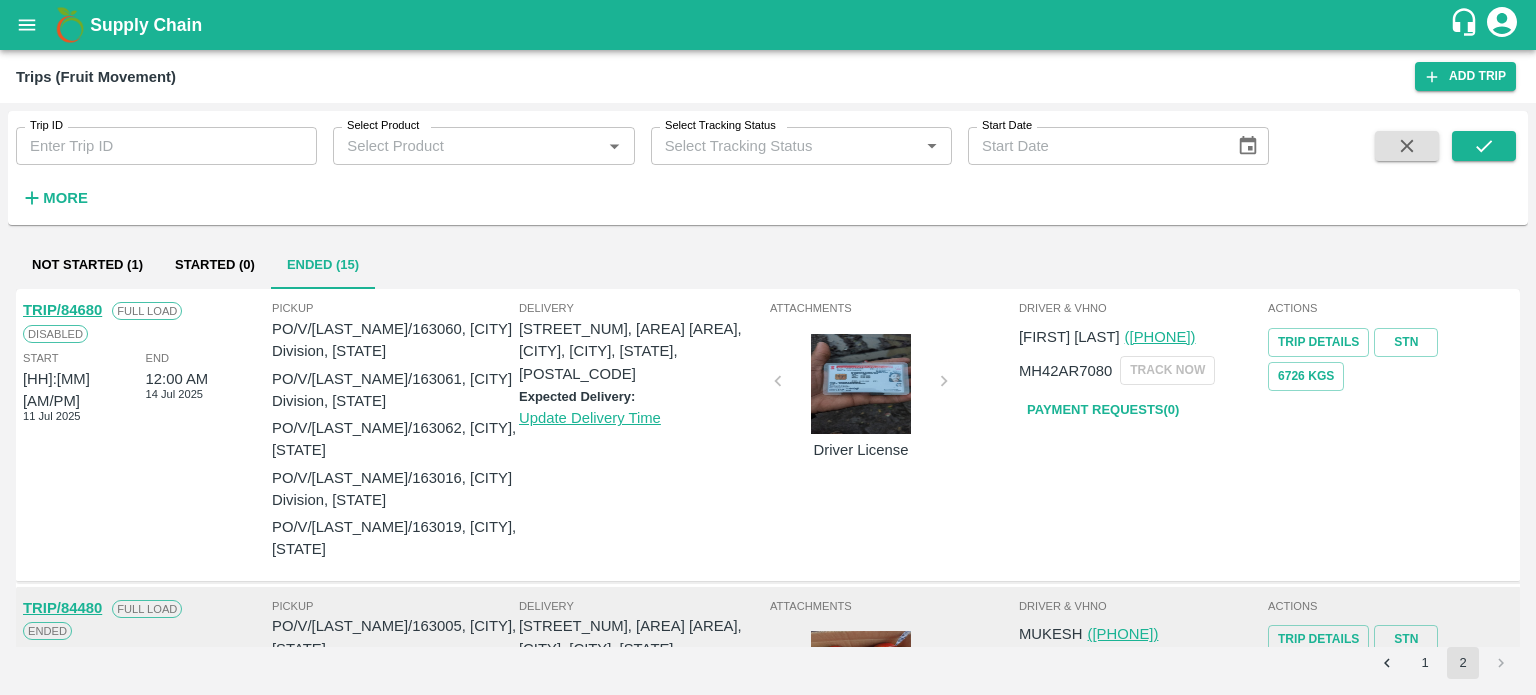 scroll, scrollTop: 0, scrollLeft: 0, axis: both 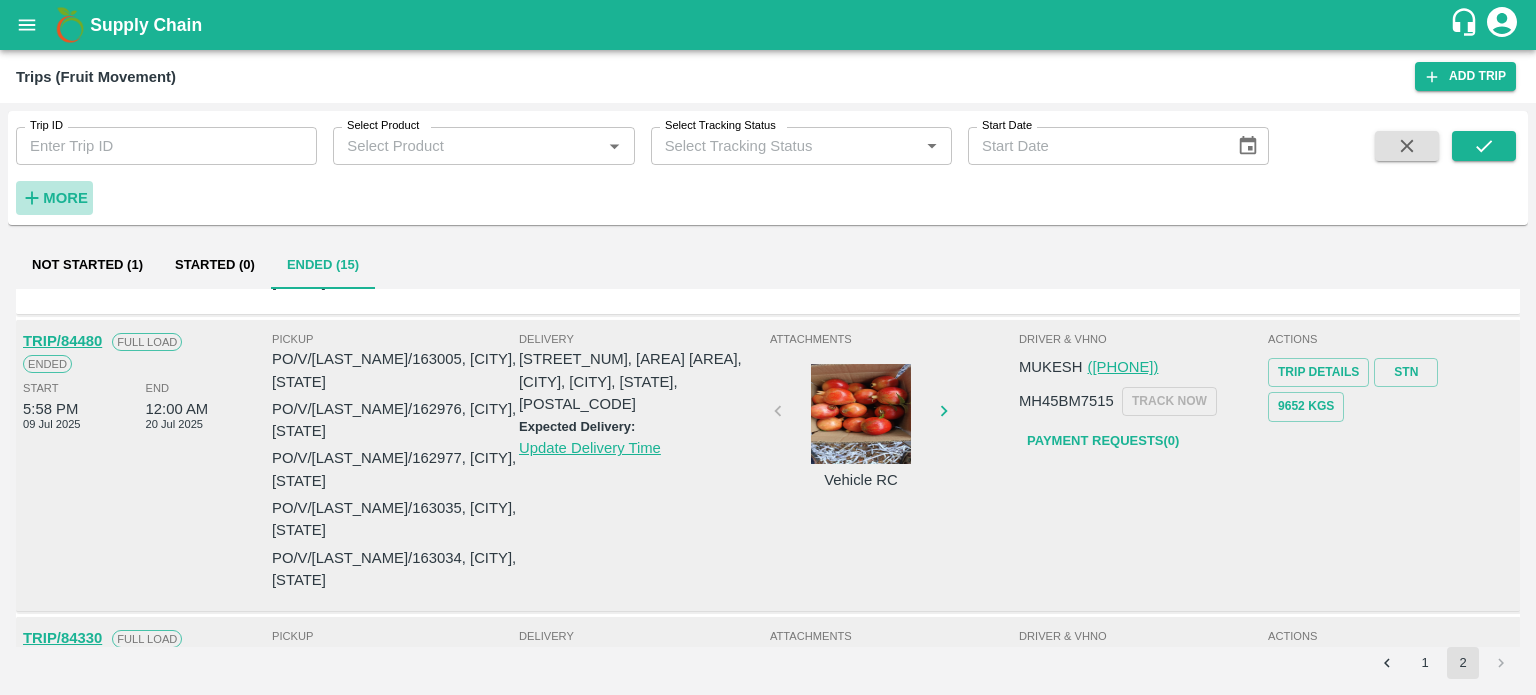 click on "More" at bounding box center [54, 198] 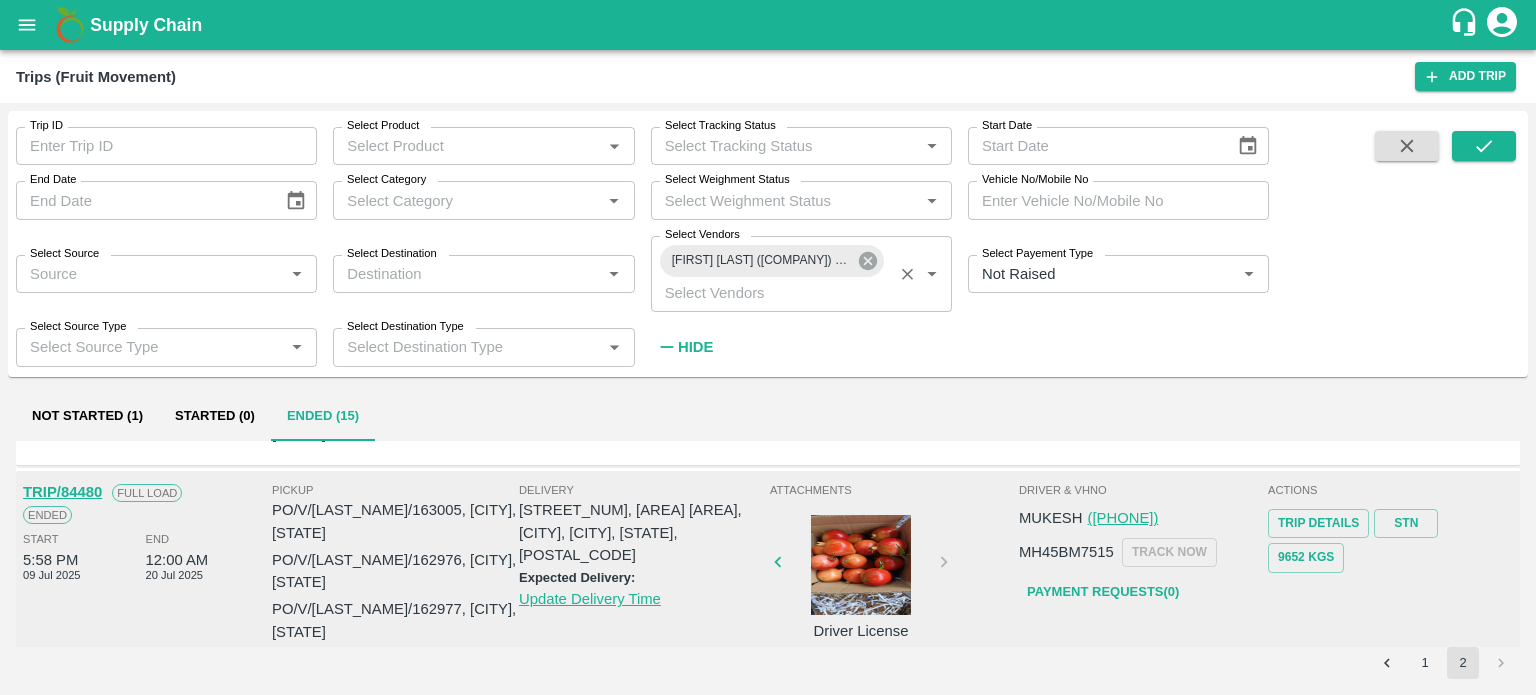 click 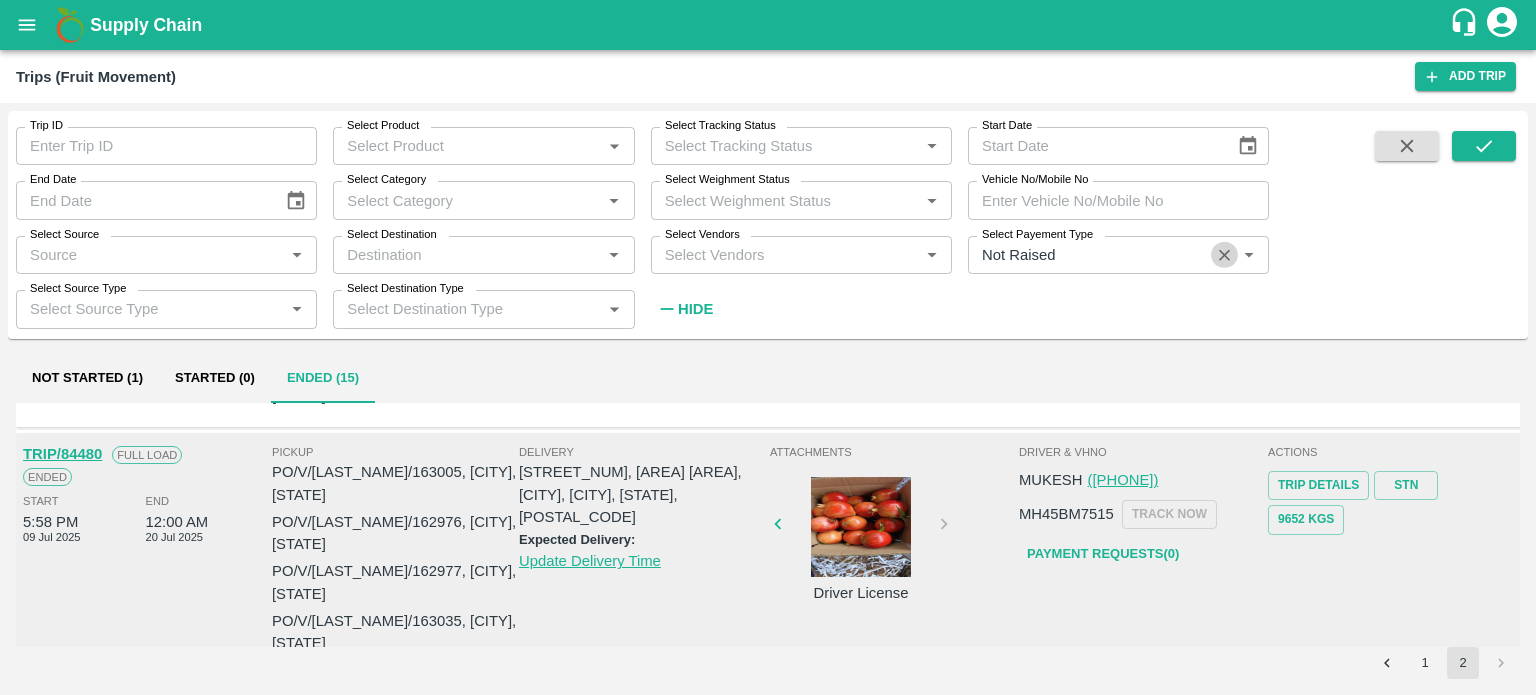 click 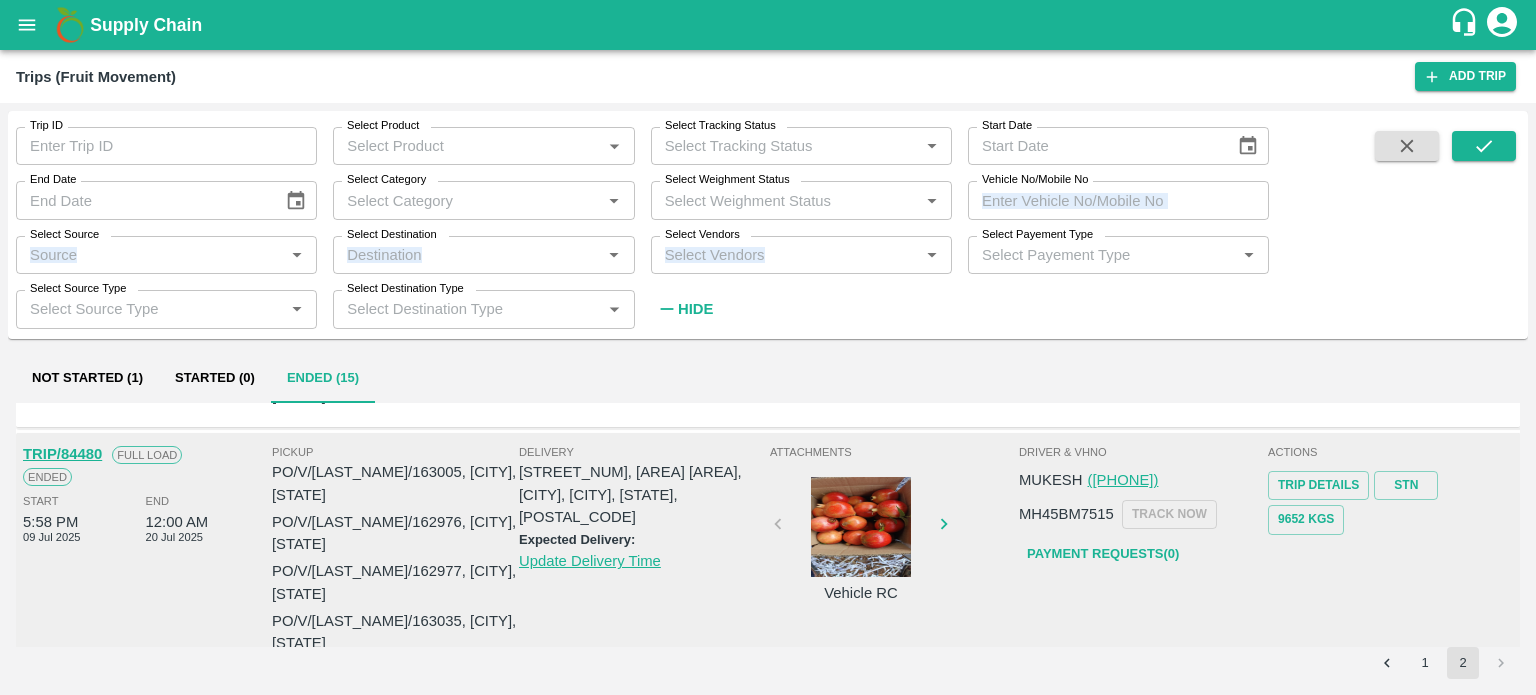 drag, startPoint x: 1066, startPoint y: 221, endPoint x: 1040, endPoint y: 207, distance: 29.529646 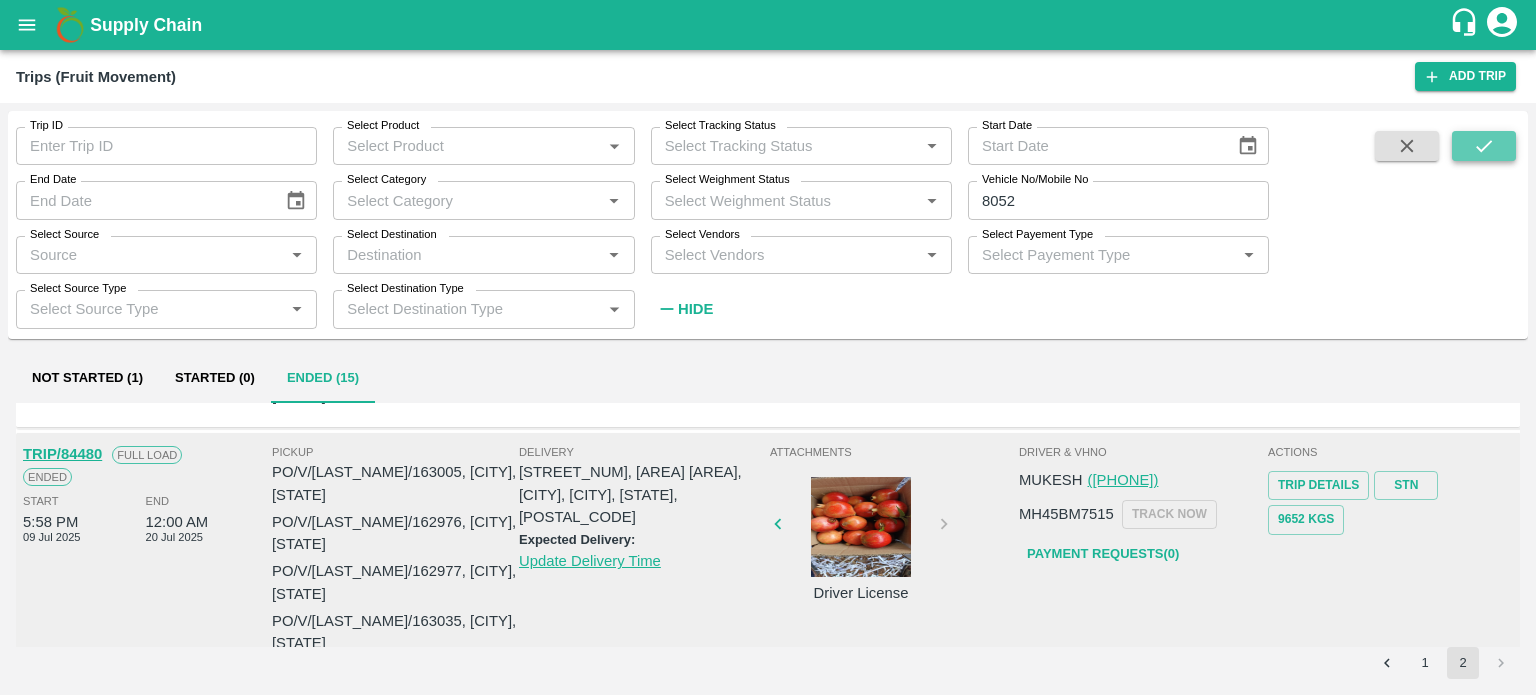 click 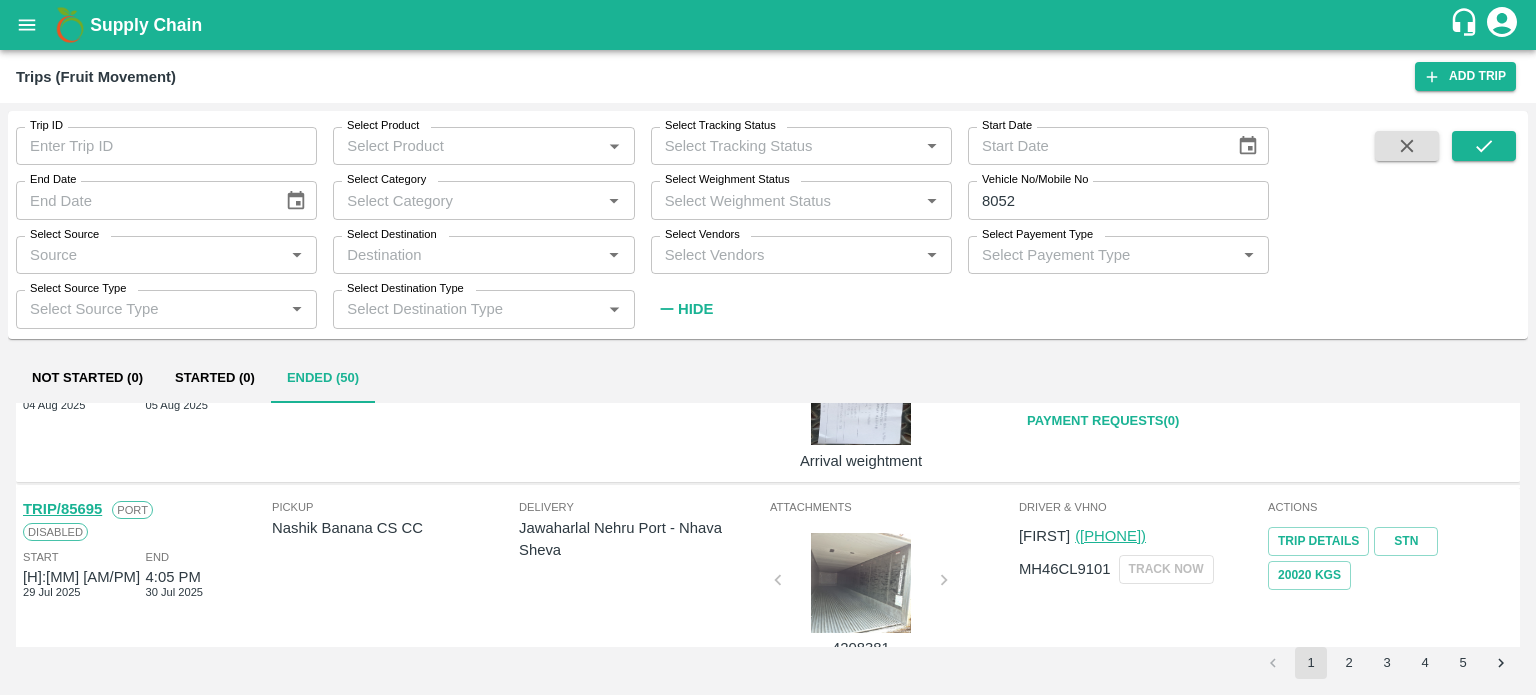 scroll, scrollTop: 0, scrollLeft: 0, axis: both 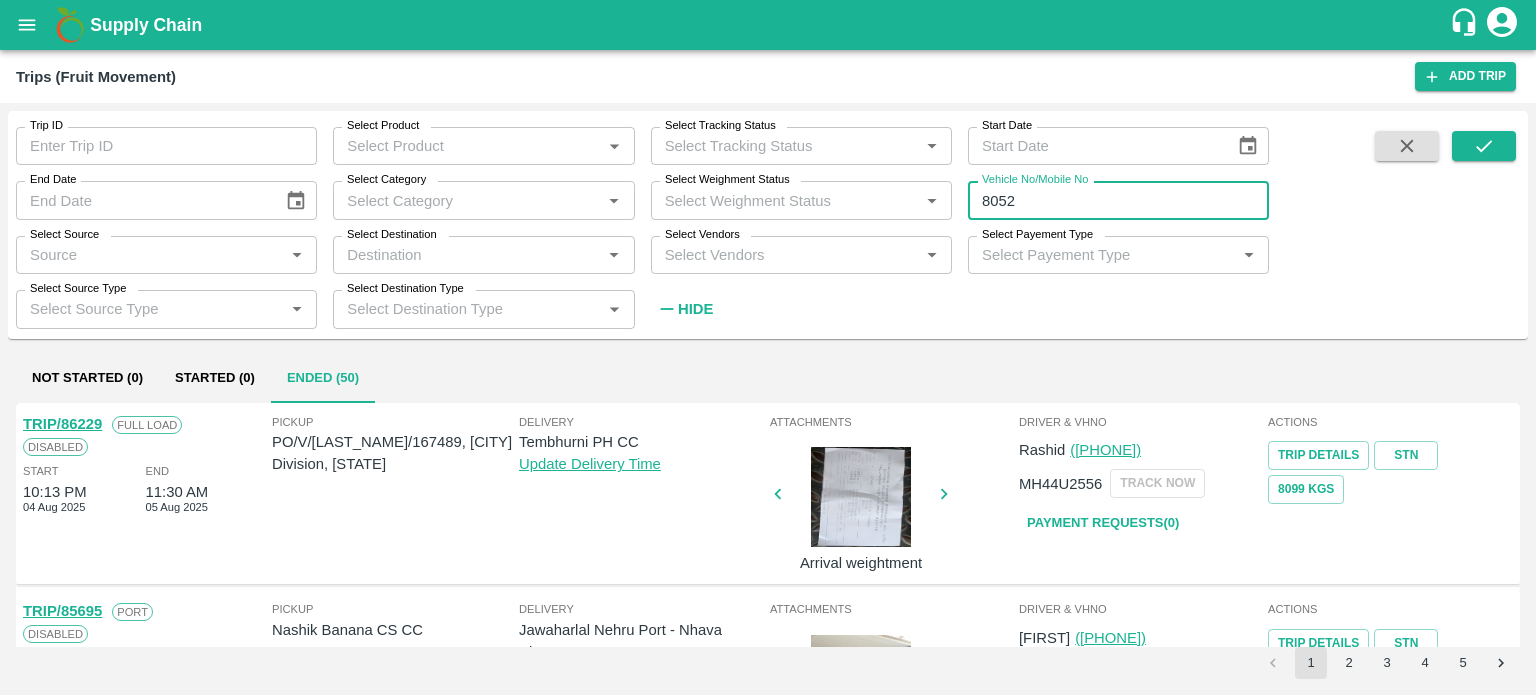 click on "8052" at bounding box center [1118, 200] 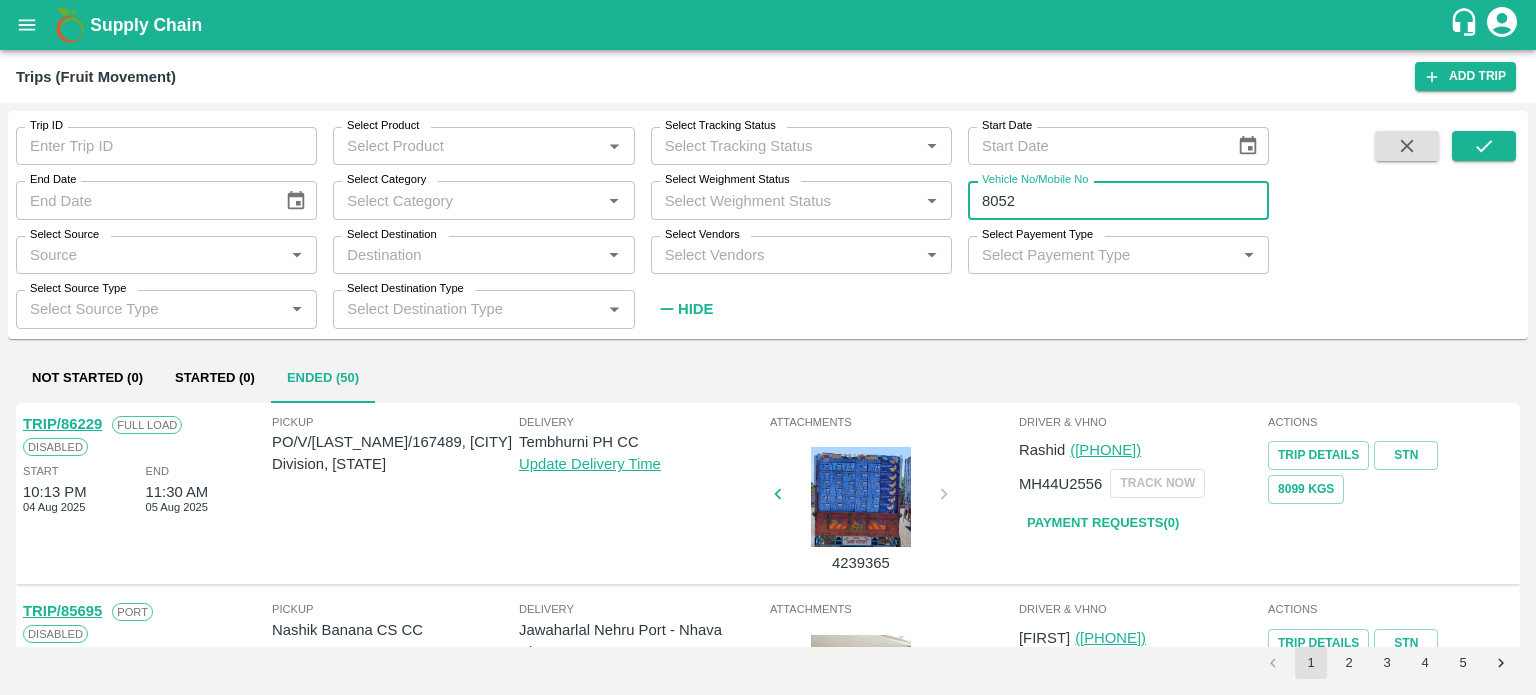type on "8052" 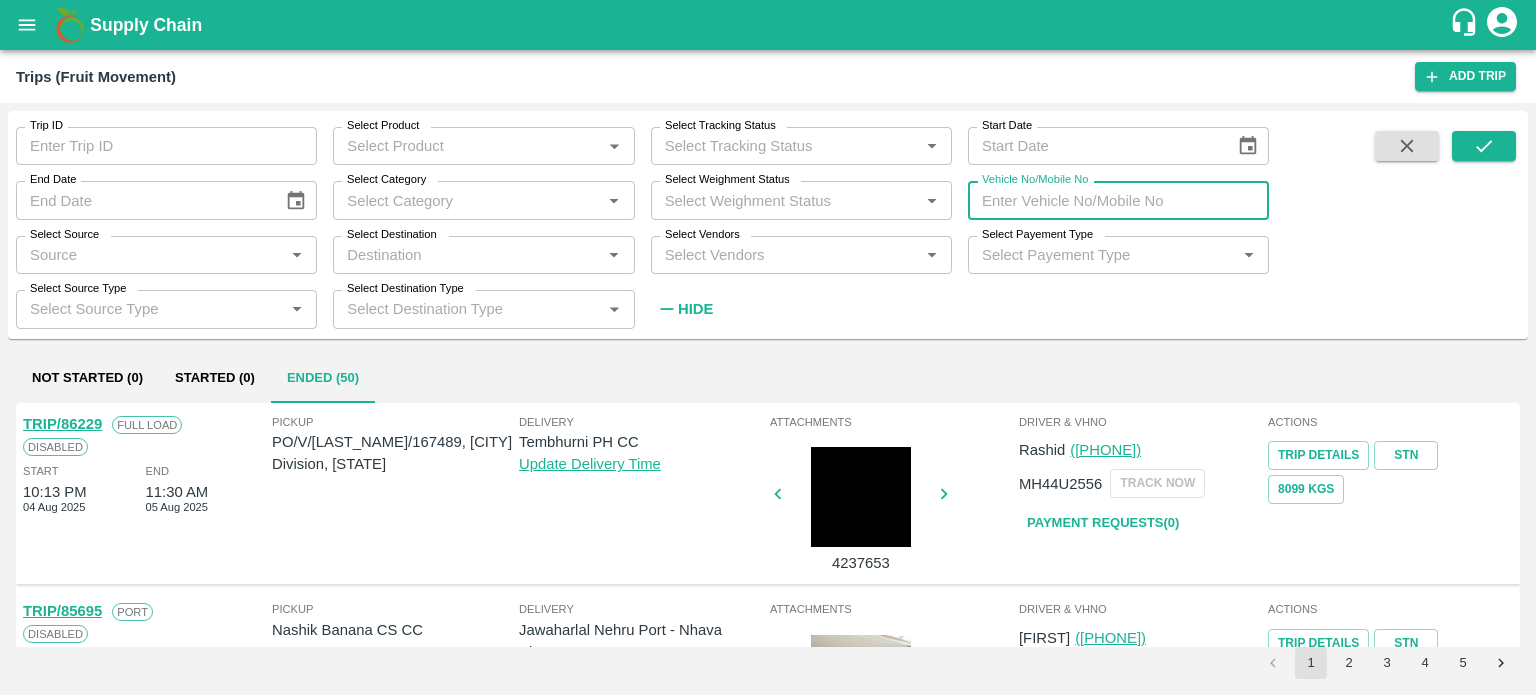 click on "Vehicle No/Mobile No" at bounding box center [1118, 200] 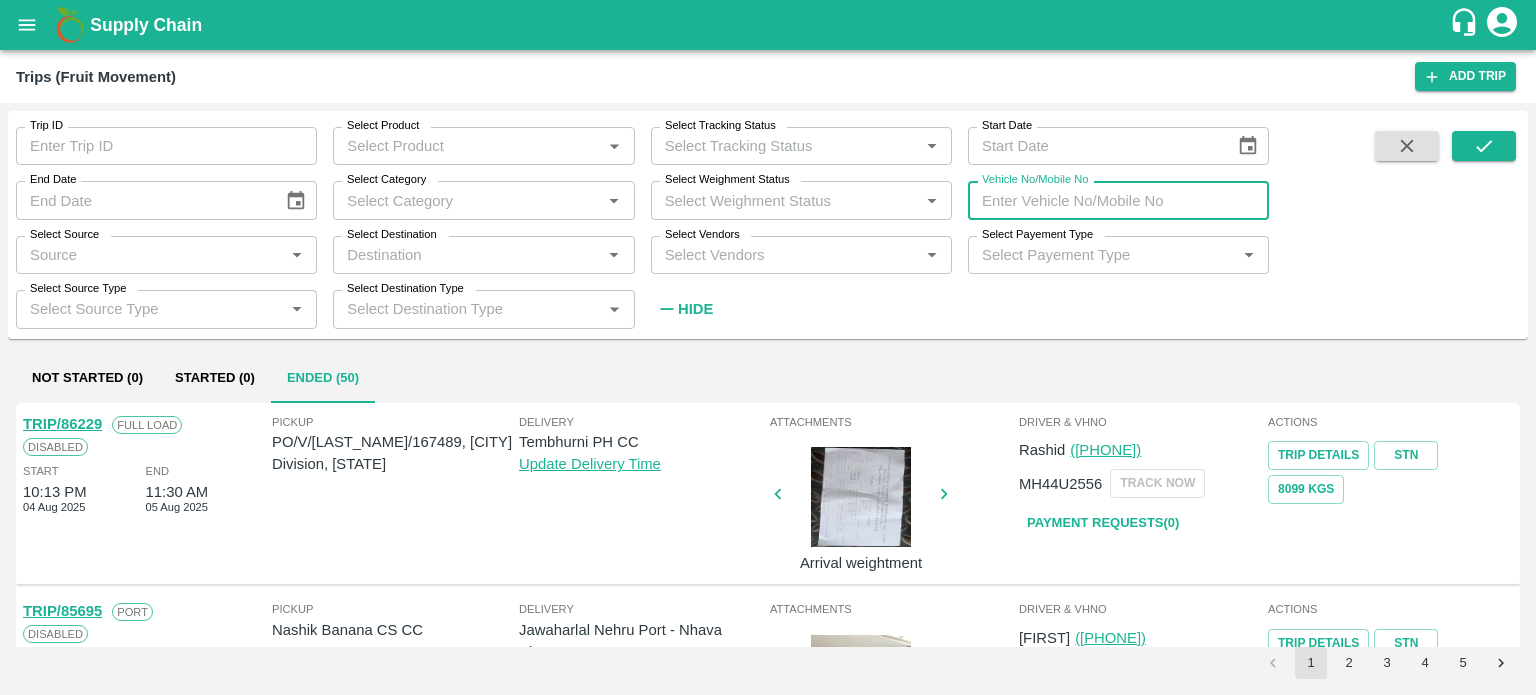 type on "M" 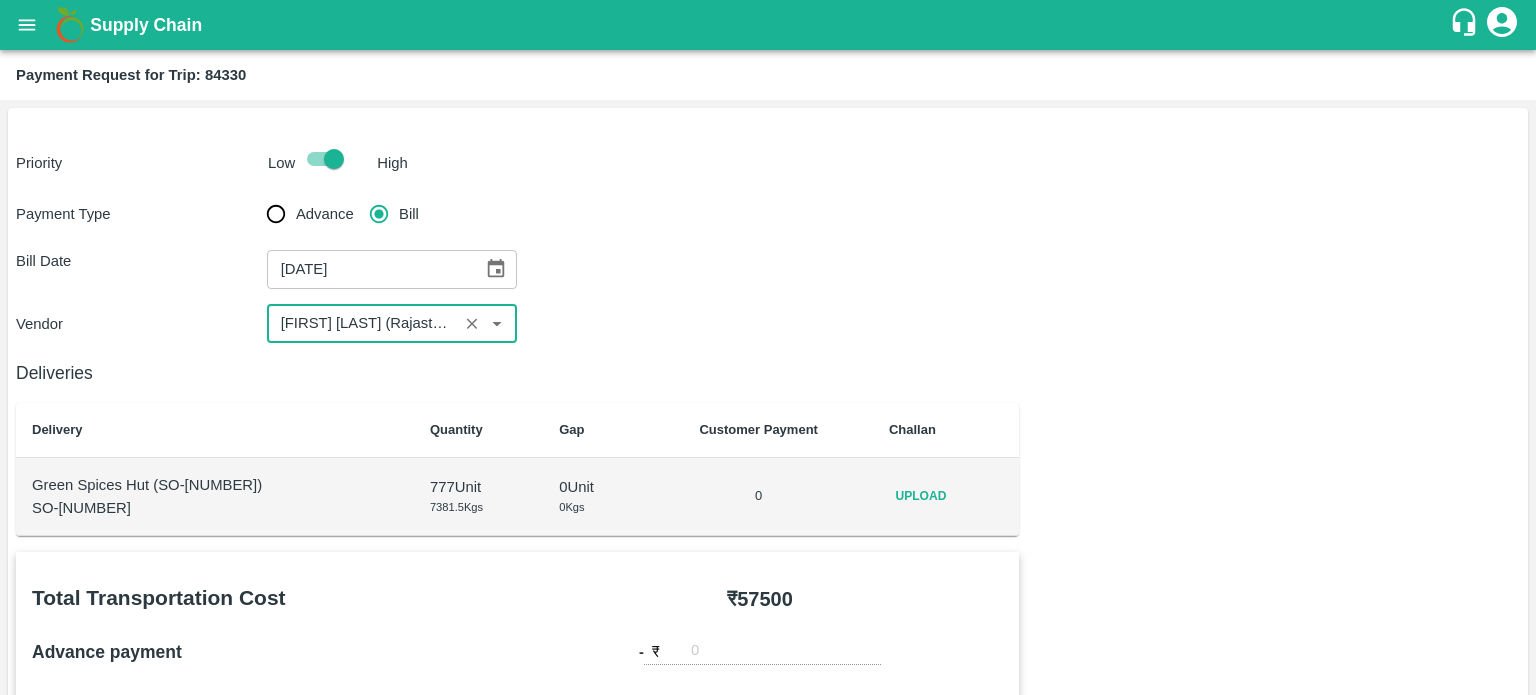 scroll, scrollTop: 0, scrollLeft: 0, axis: both 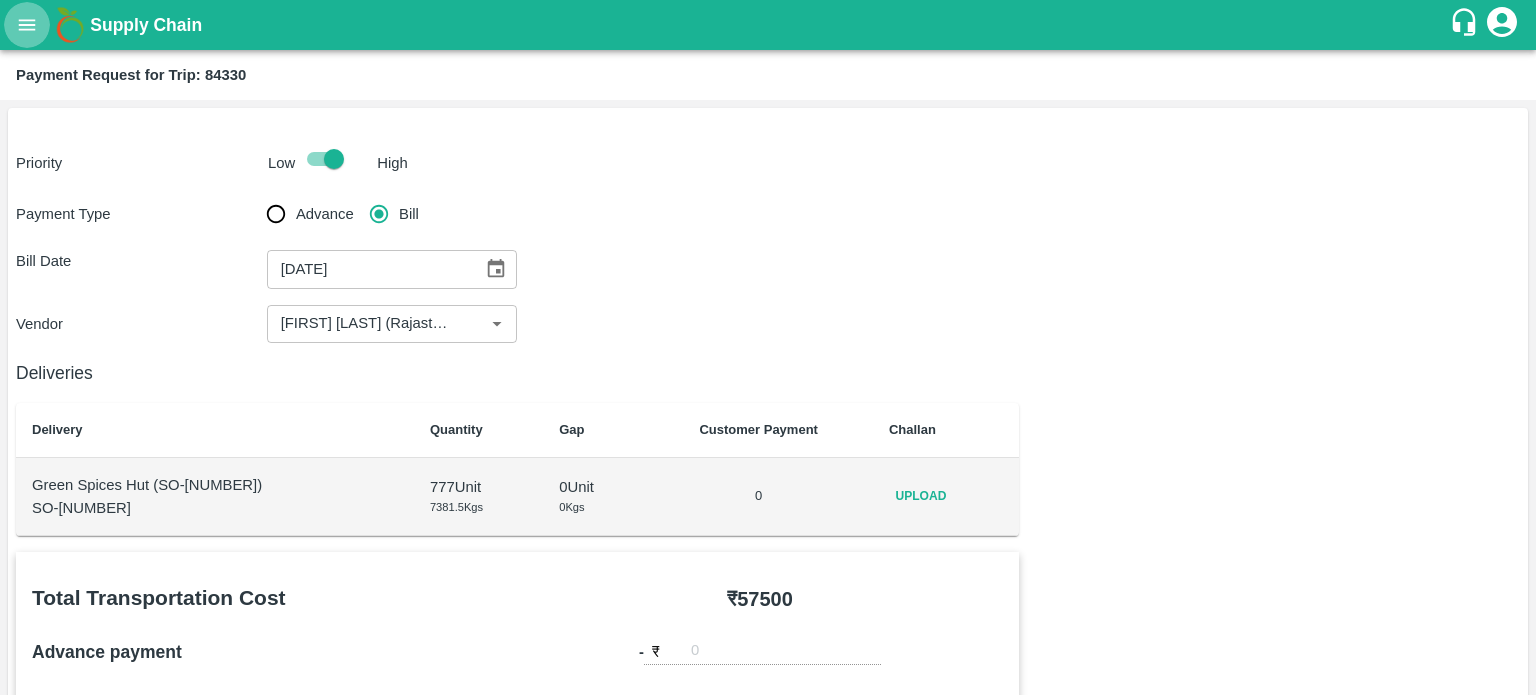 click 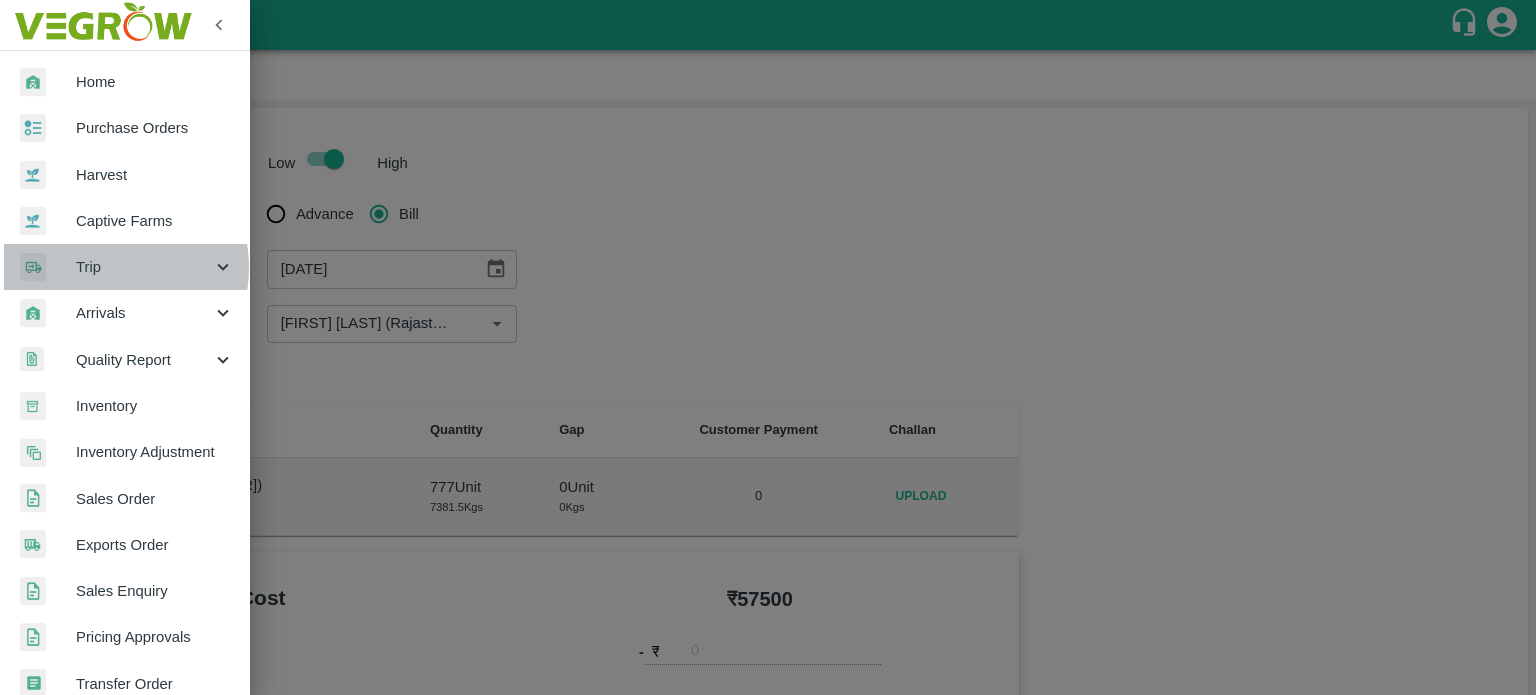 click on "Trip" at bounding box center [144, 267] 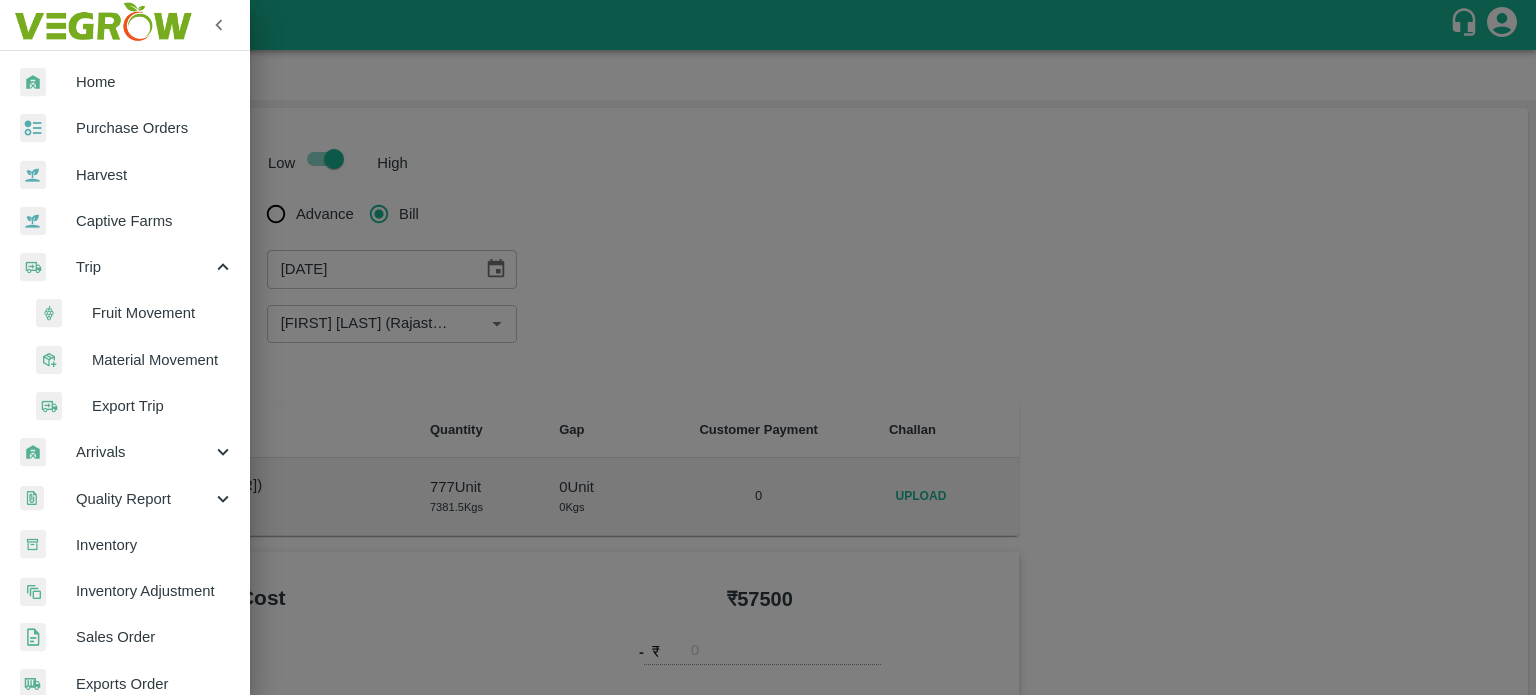 click on "Fruit Movement" at bounding box center (163, 313) 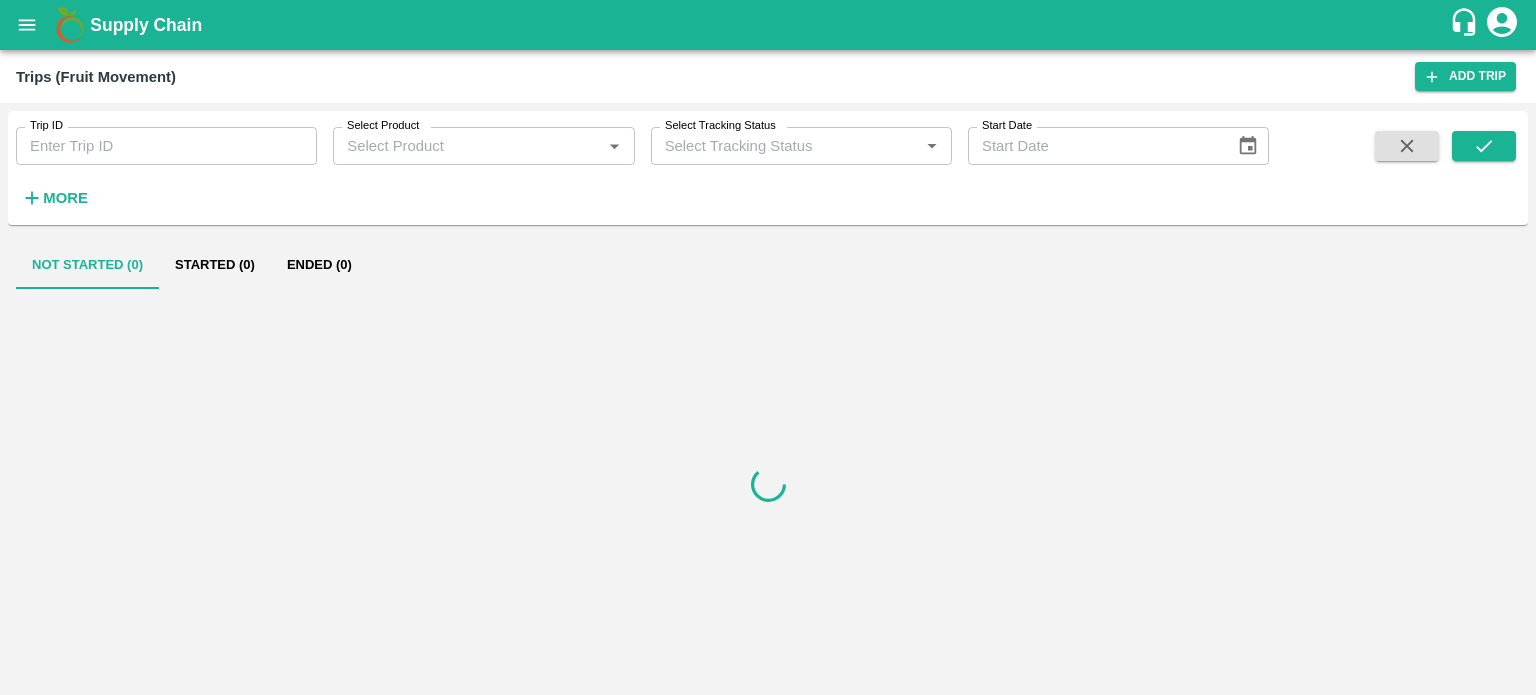 click on "Trip ID" at bounding box center (166, 146) 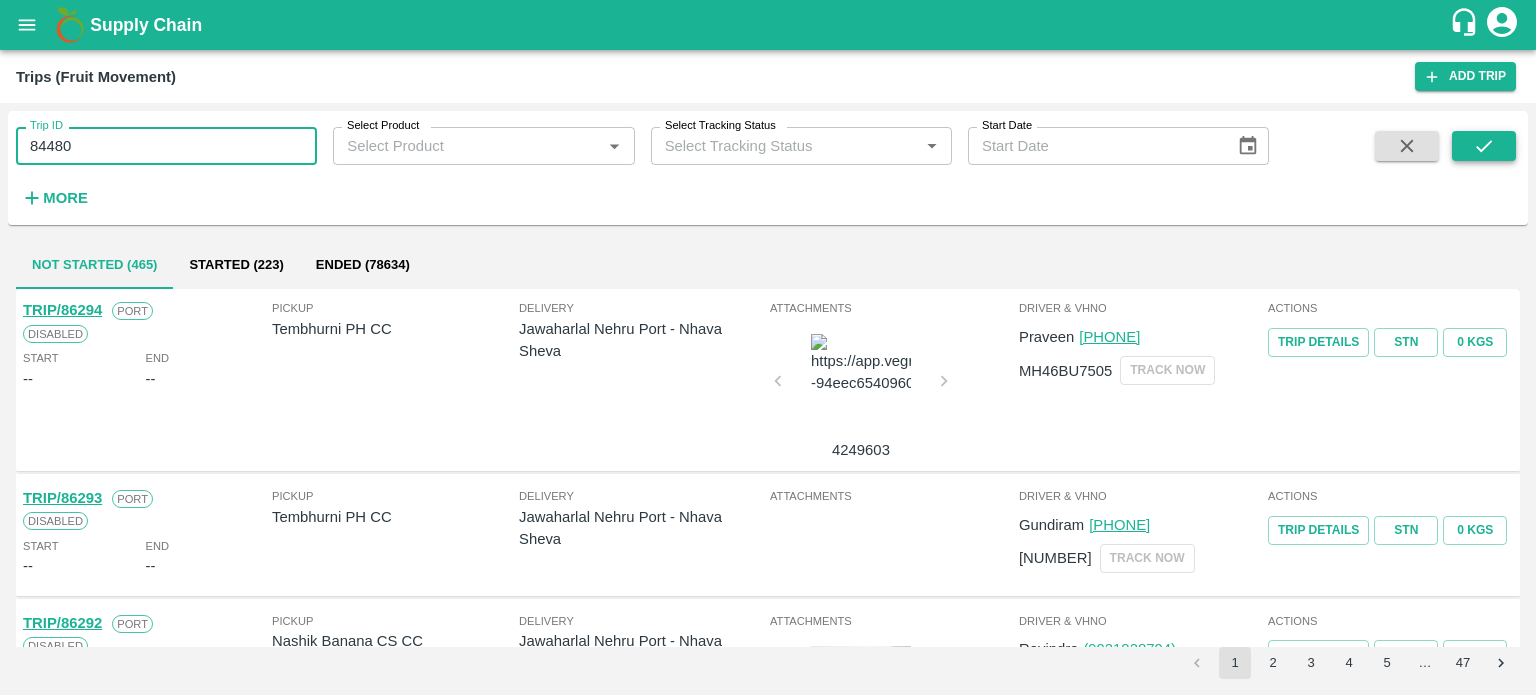 type on "84480" 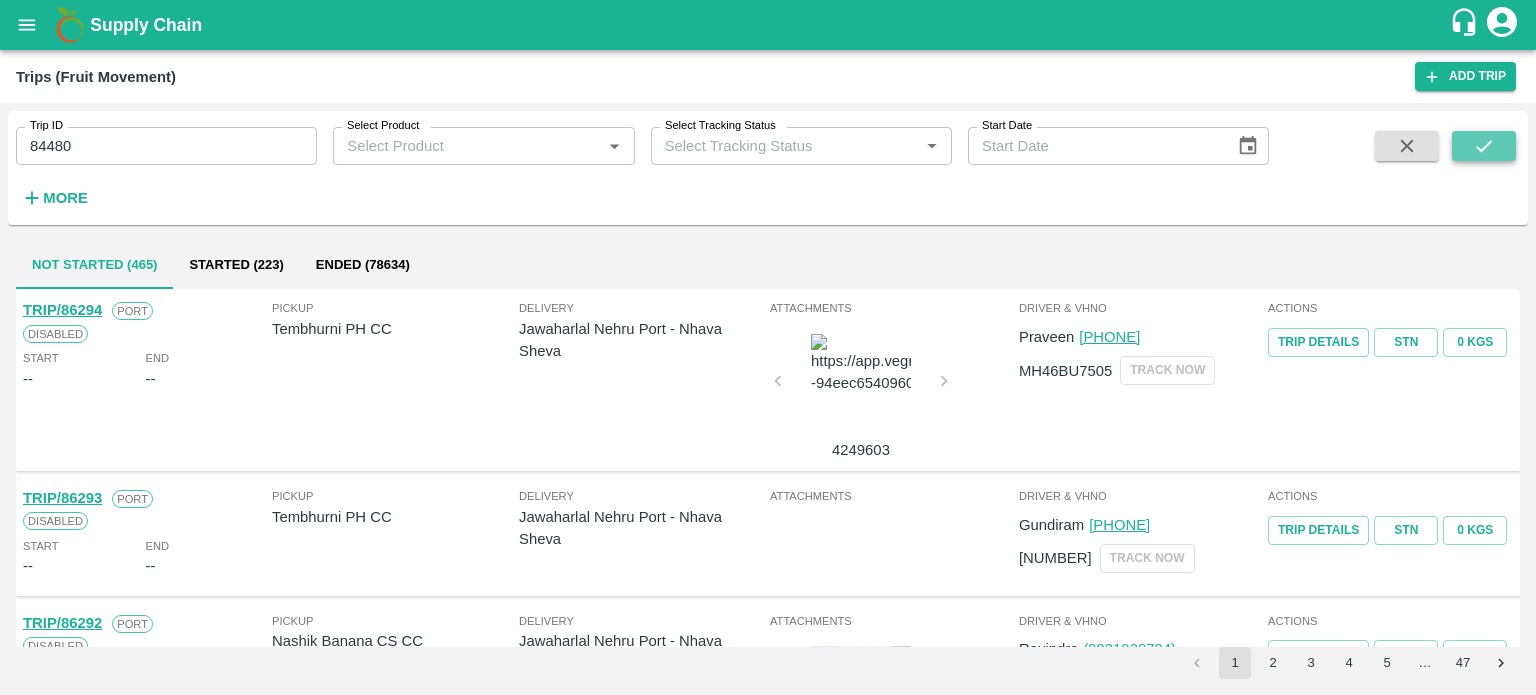 click at bounding box center [1484, 146] 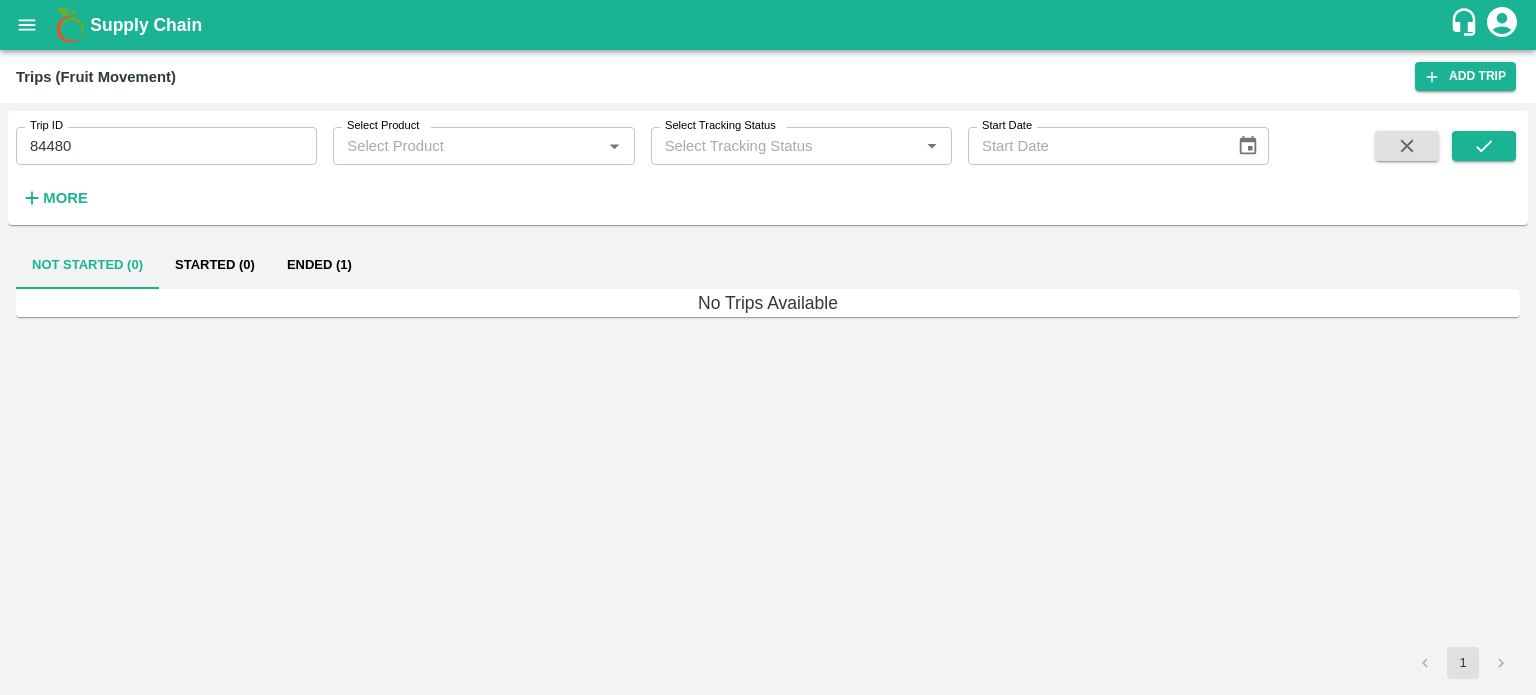 click on "Ended (1)" at bounding box center [319, 265] 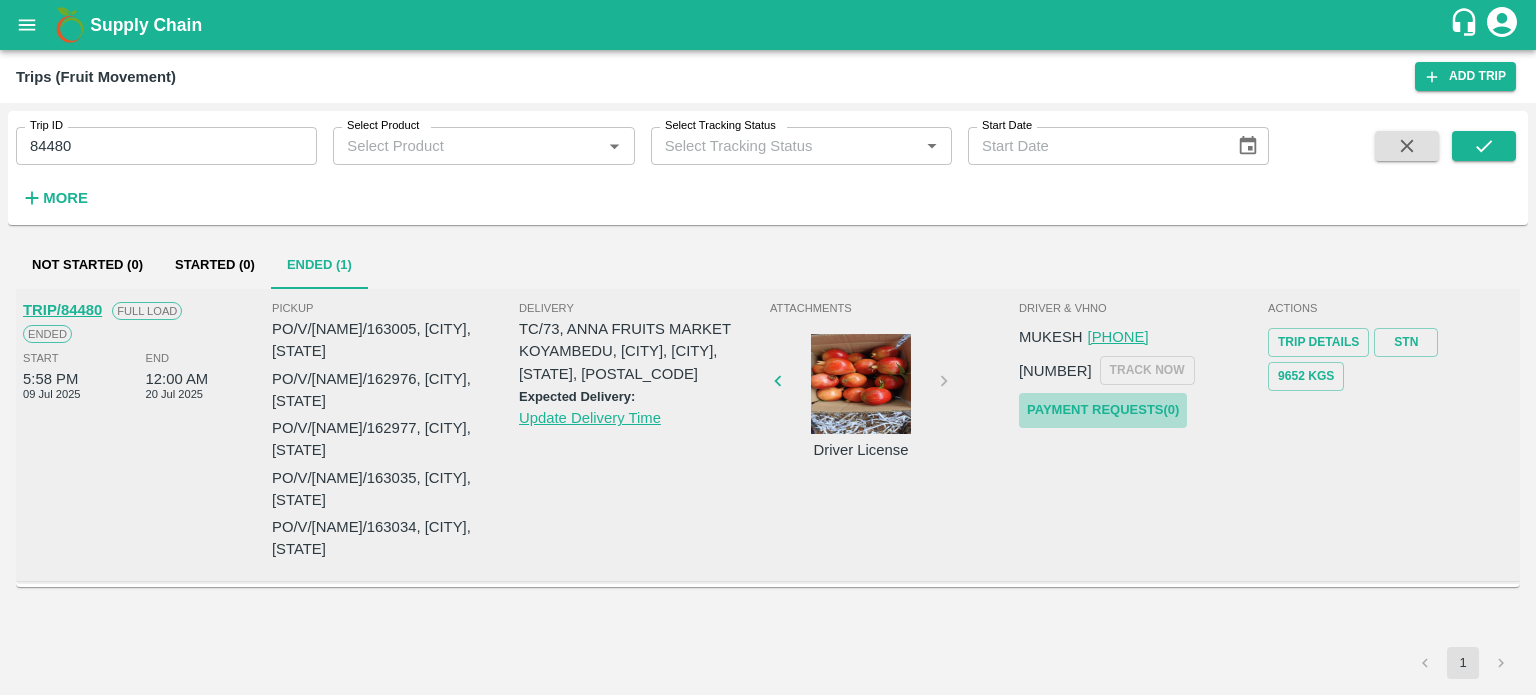 click on "Payment Requests( 0 )" at bounding box center (1103, 410) 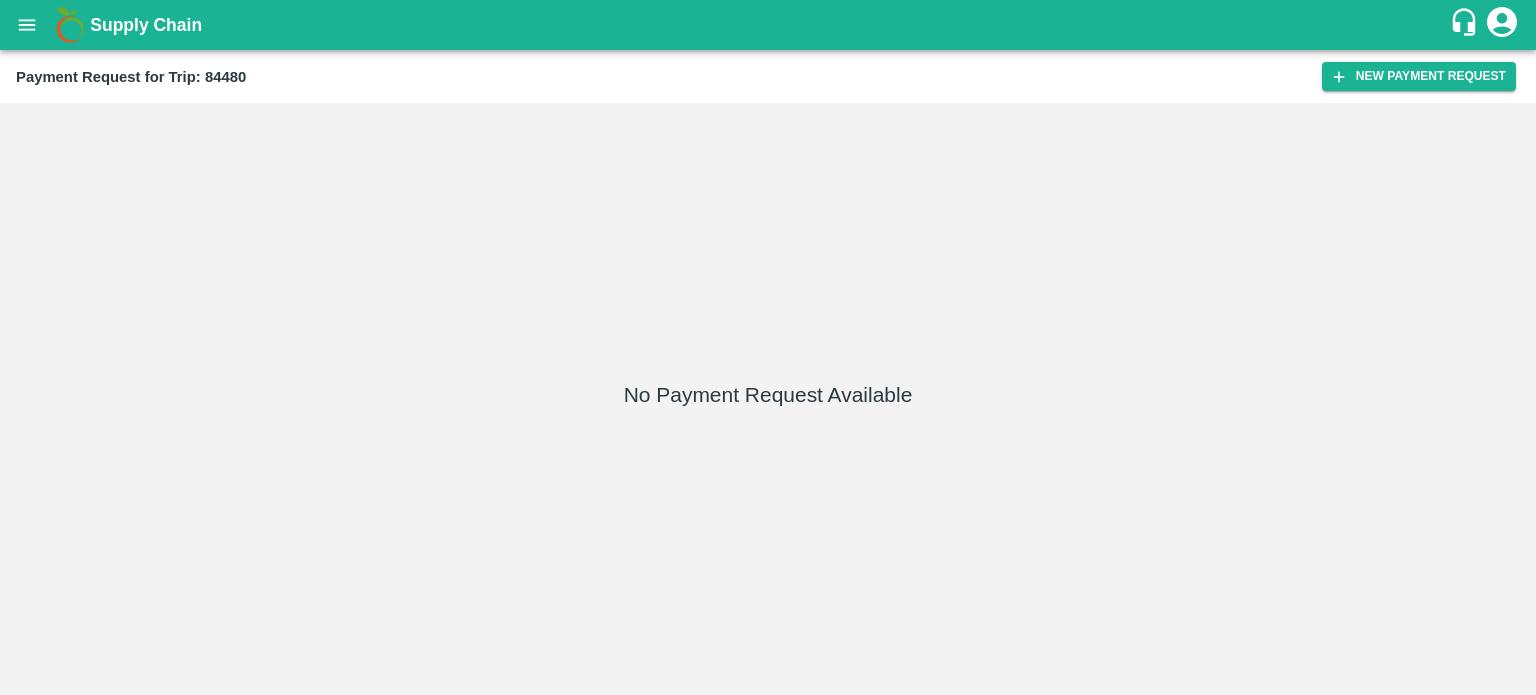 scroll, scrollTop: 0, scrollLeft: 0, axis: both 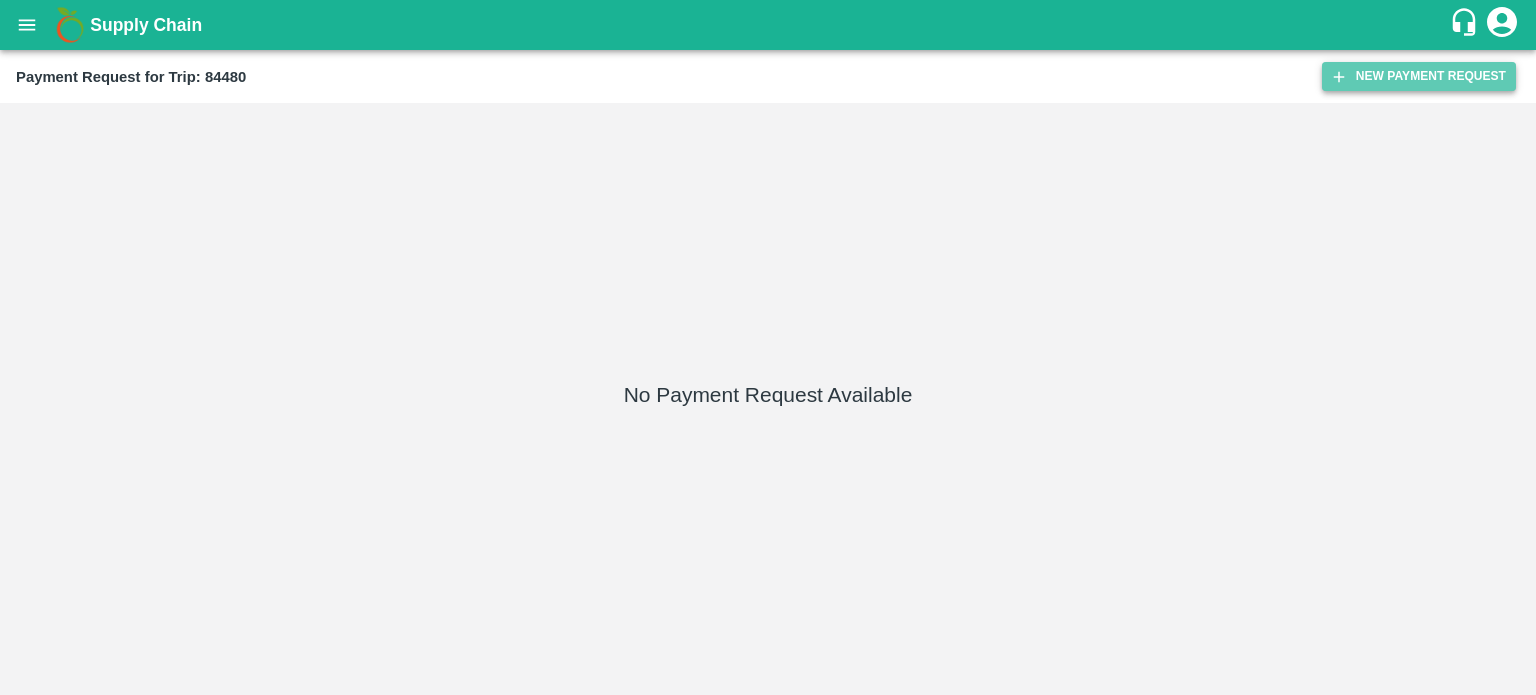 click on "New Payment Request" at bounding box center [1419, 76] 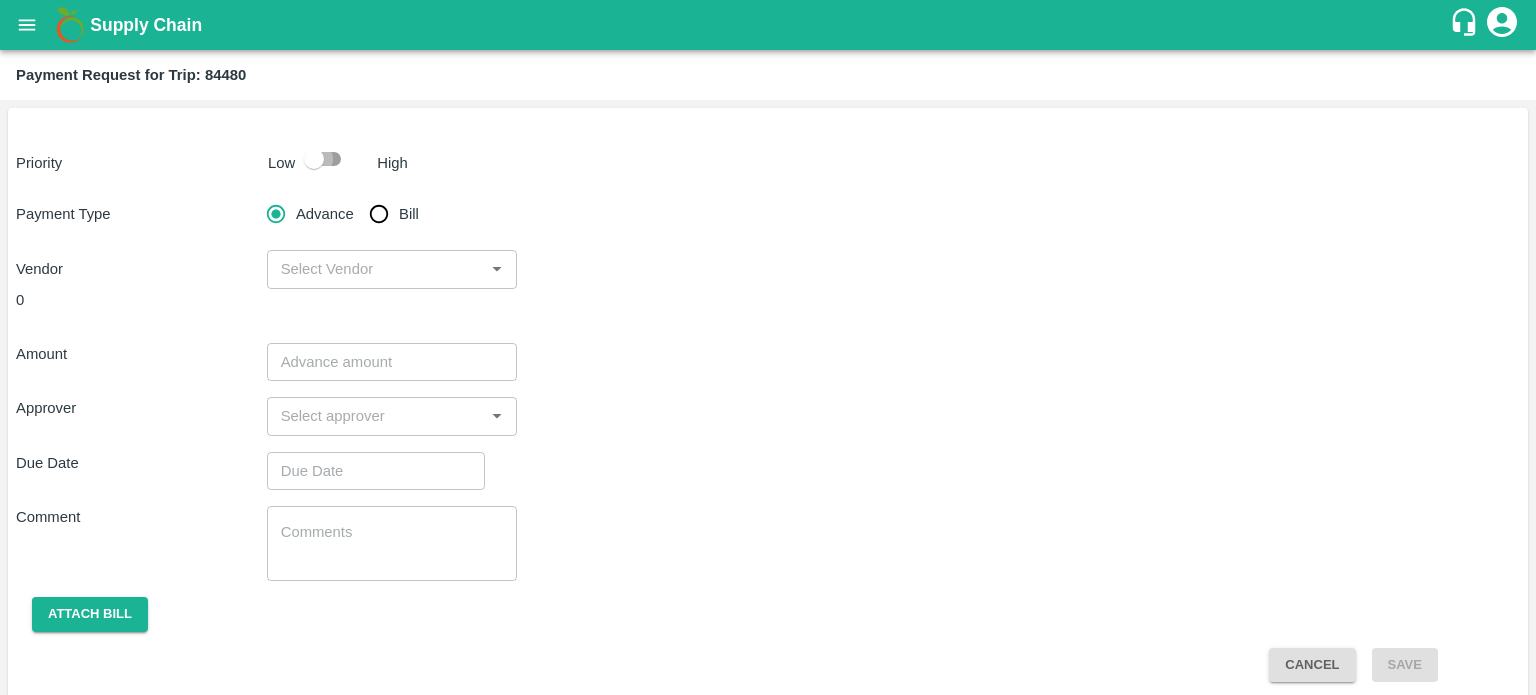 click at bounding box center (314, 159) 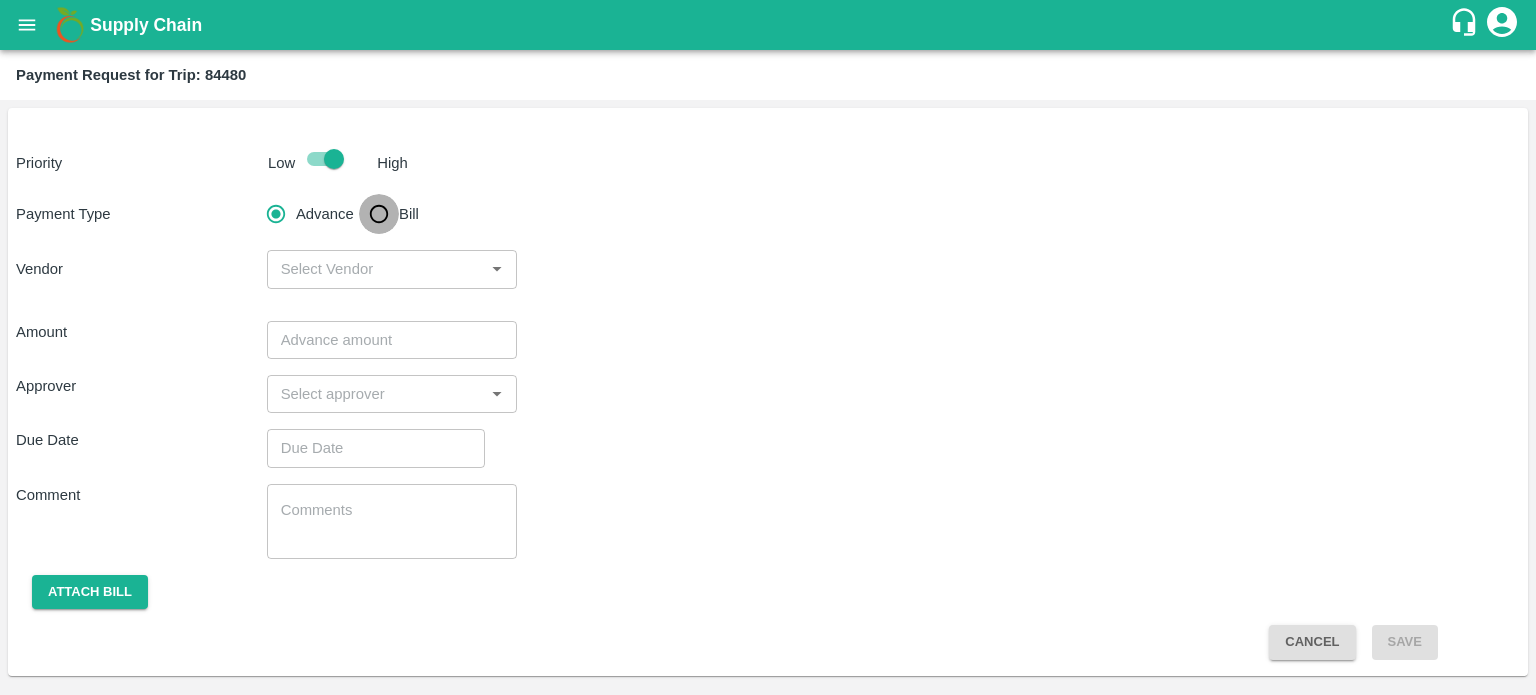click on "Bill" at bounding box center [379, 214] 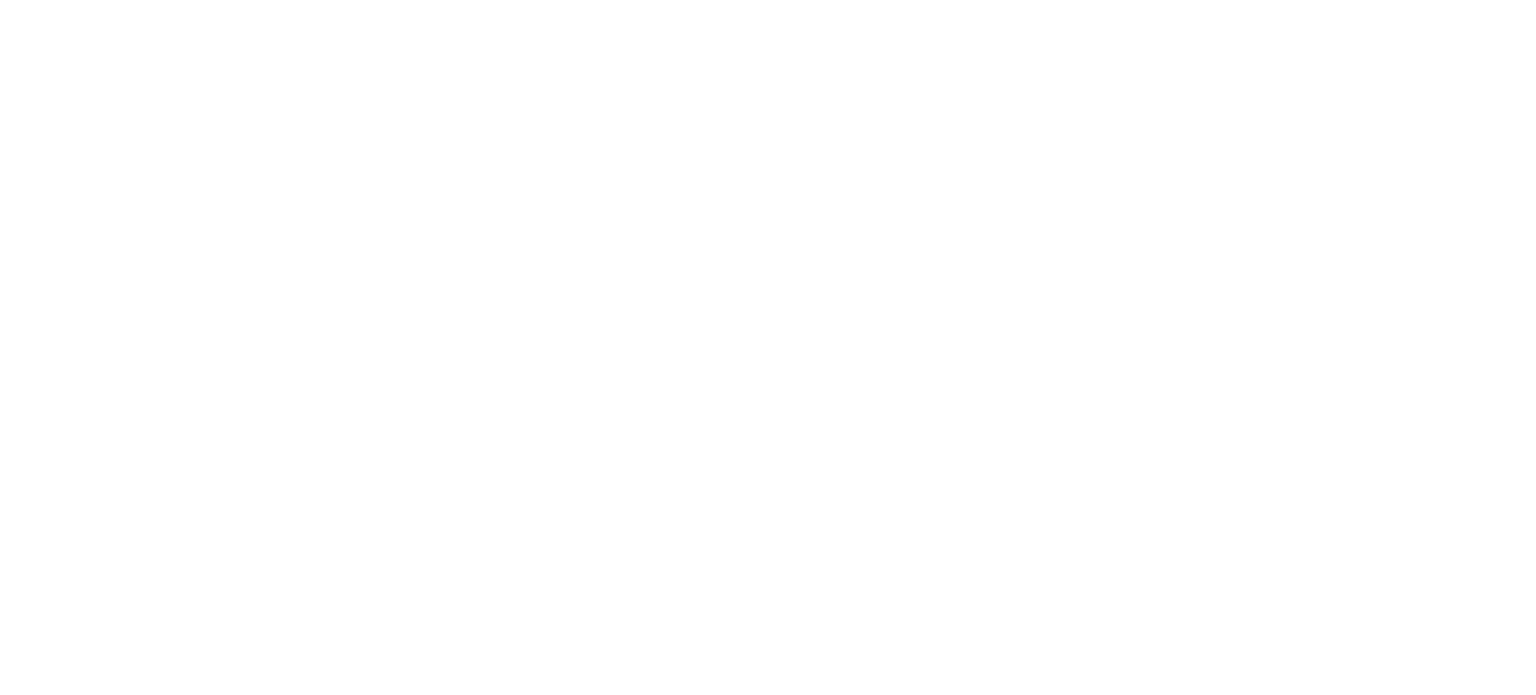 scroll, scrollTop: 0, scrollLeft: 0, axis: both 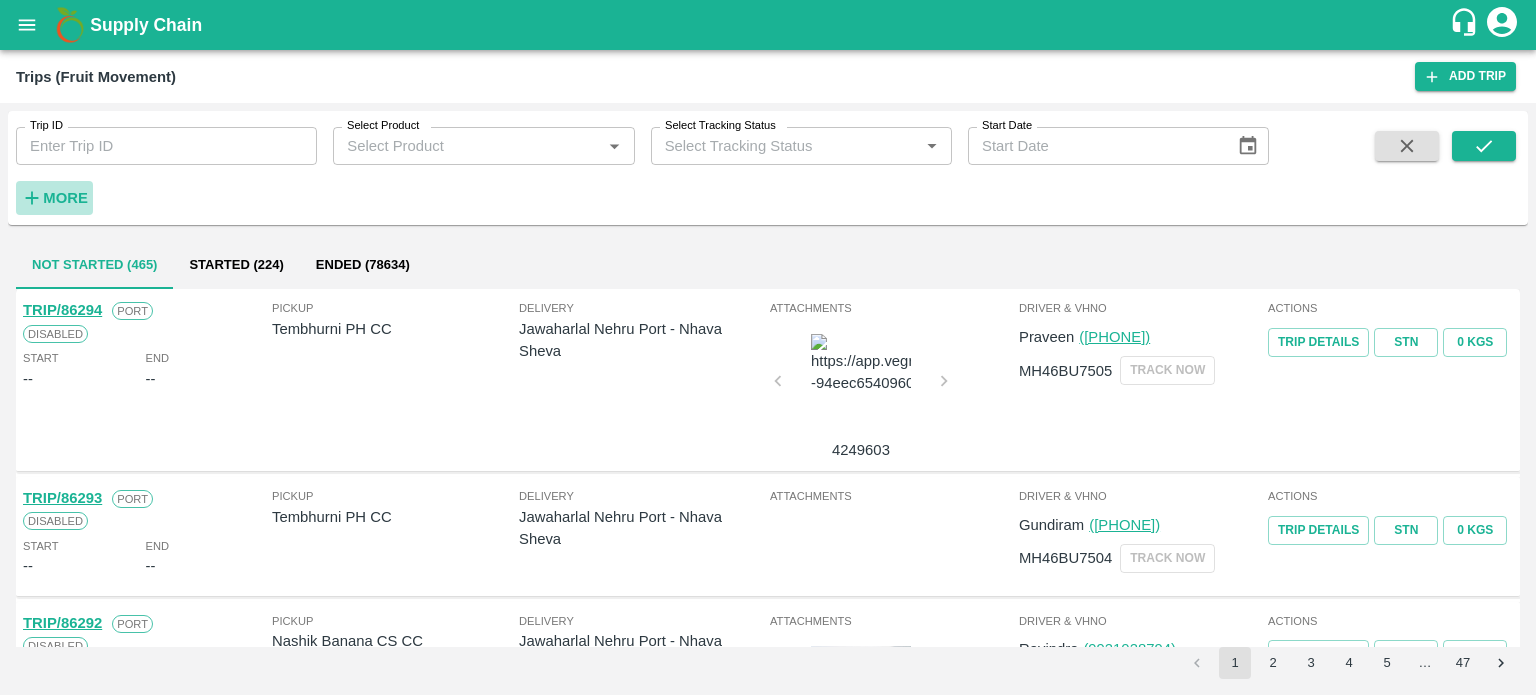 click on "More" at bounding box center [65, 198] 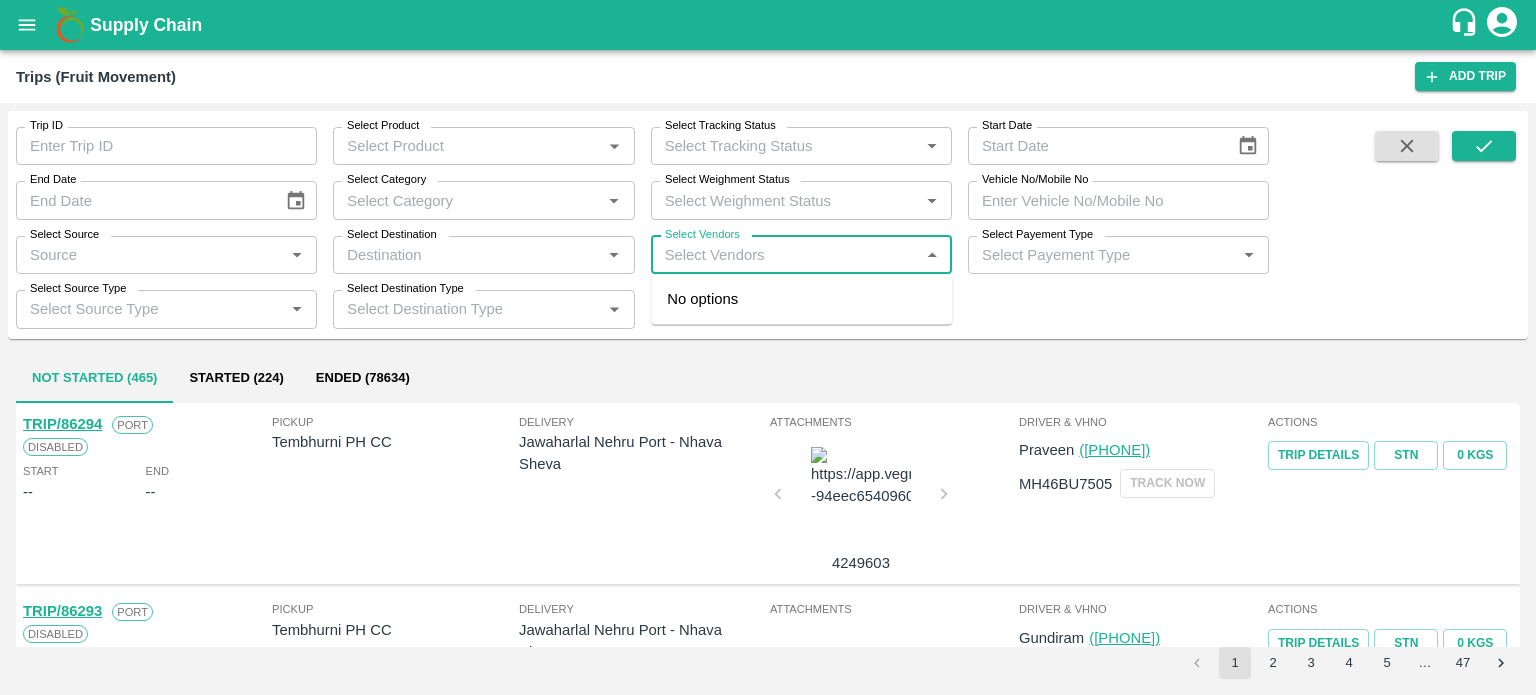 click on "Select Vendors" at bounding box center [785, 255] 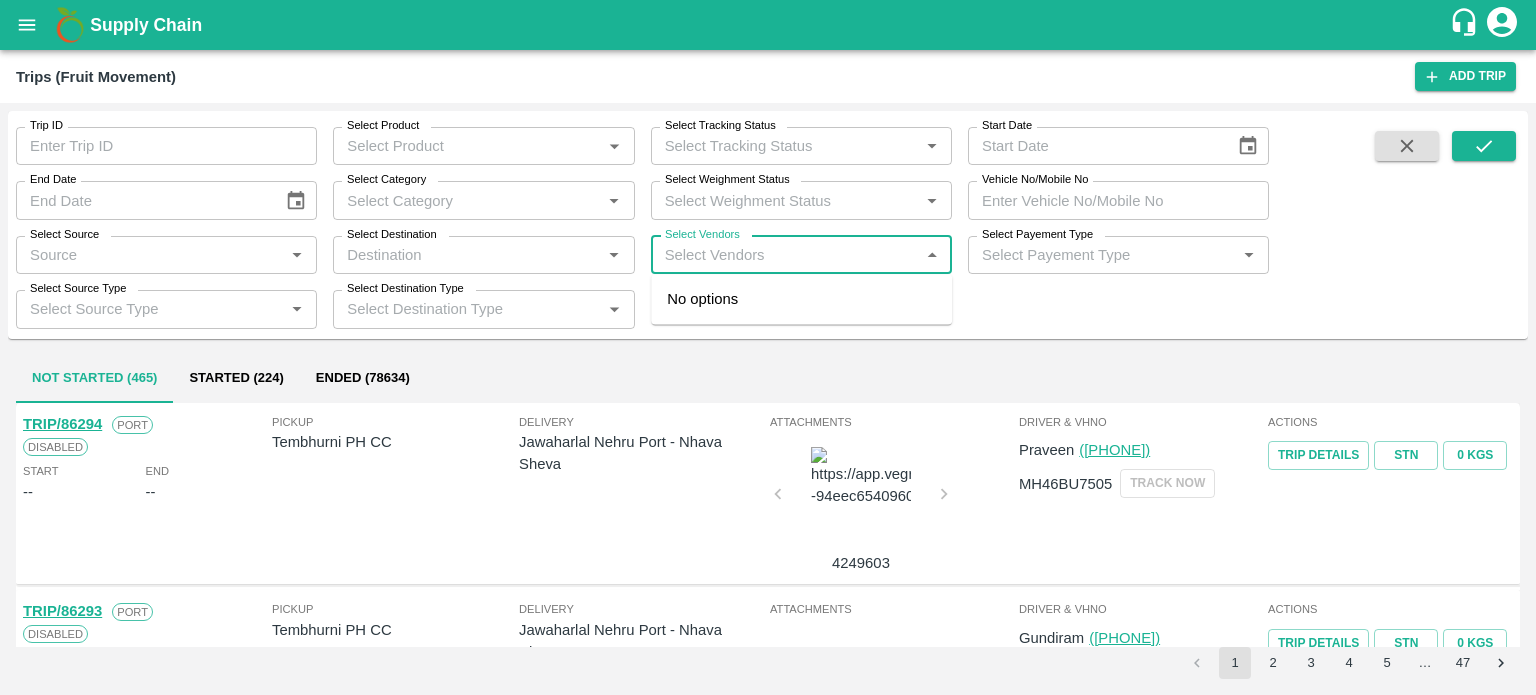 click on "Select Vendors" at bounding box center [785, 255] 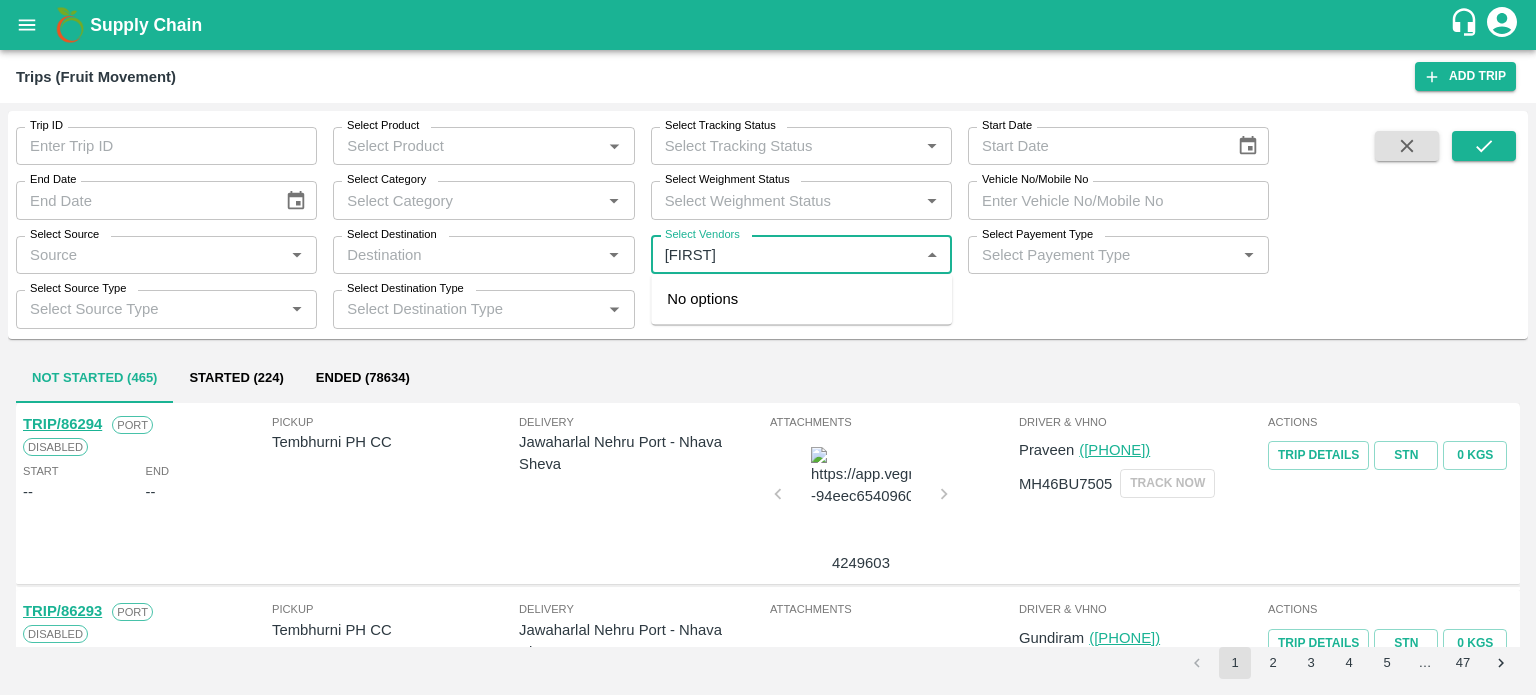 type on "[FIRST]" 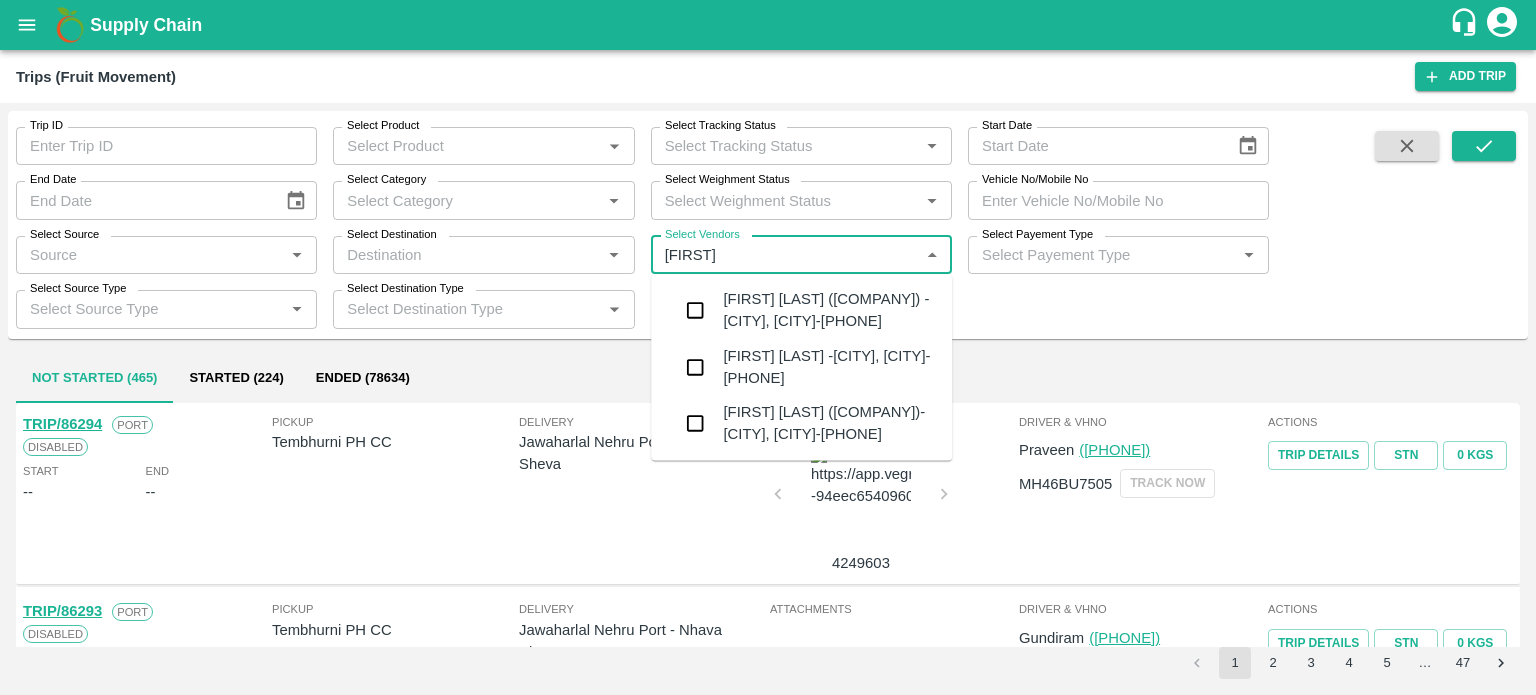 type 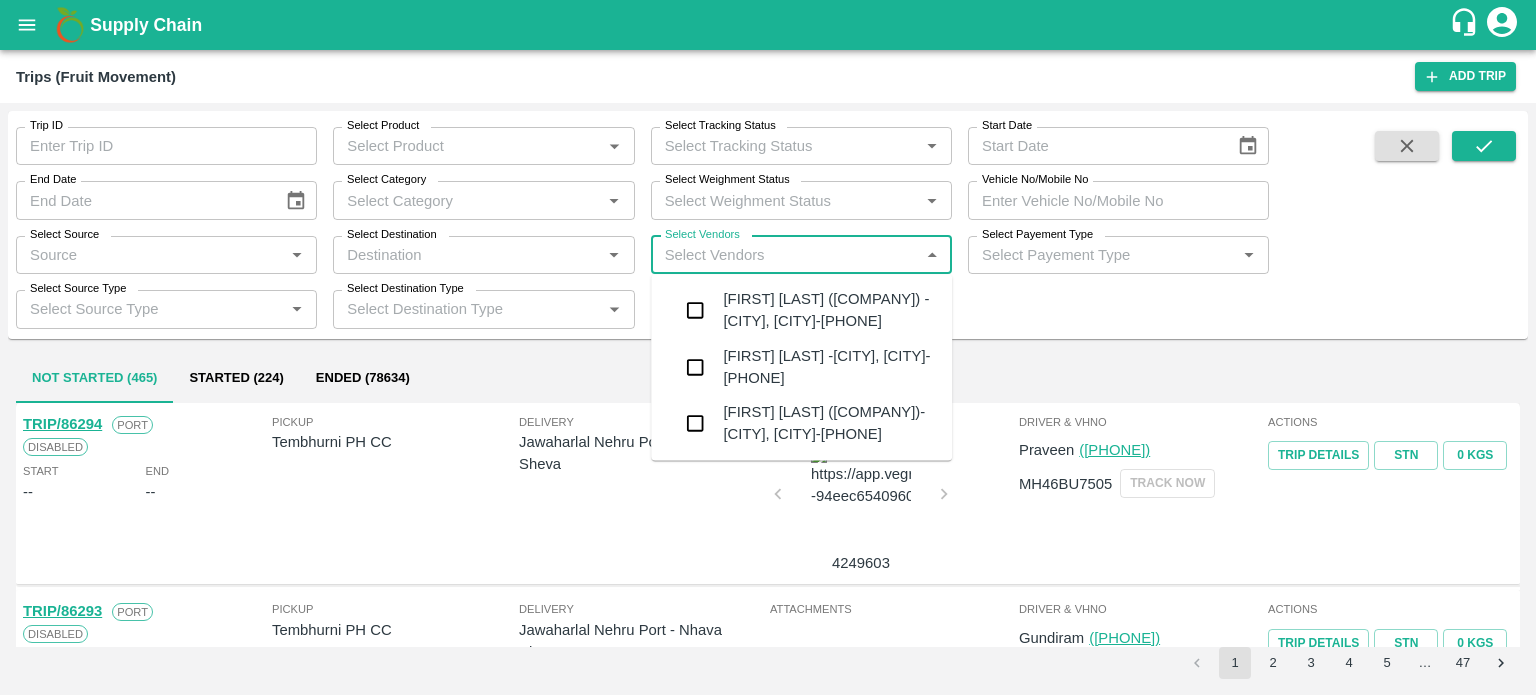 click on "[FIRST] [LAST] ([COMPANY]) -[CITY], [CITY]-[PHONE]" at bounding box center [829, 310] 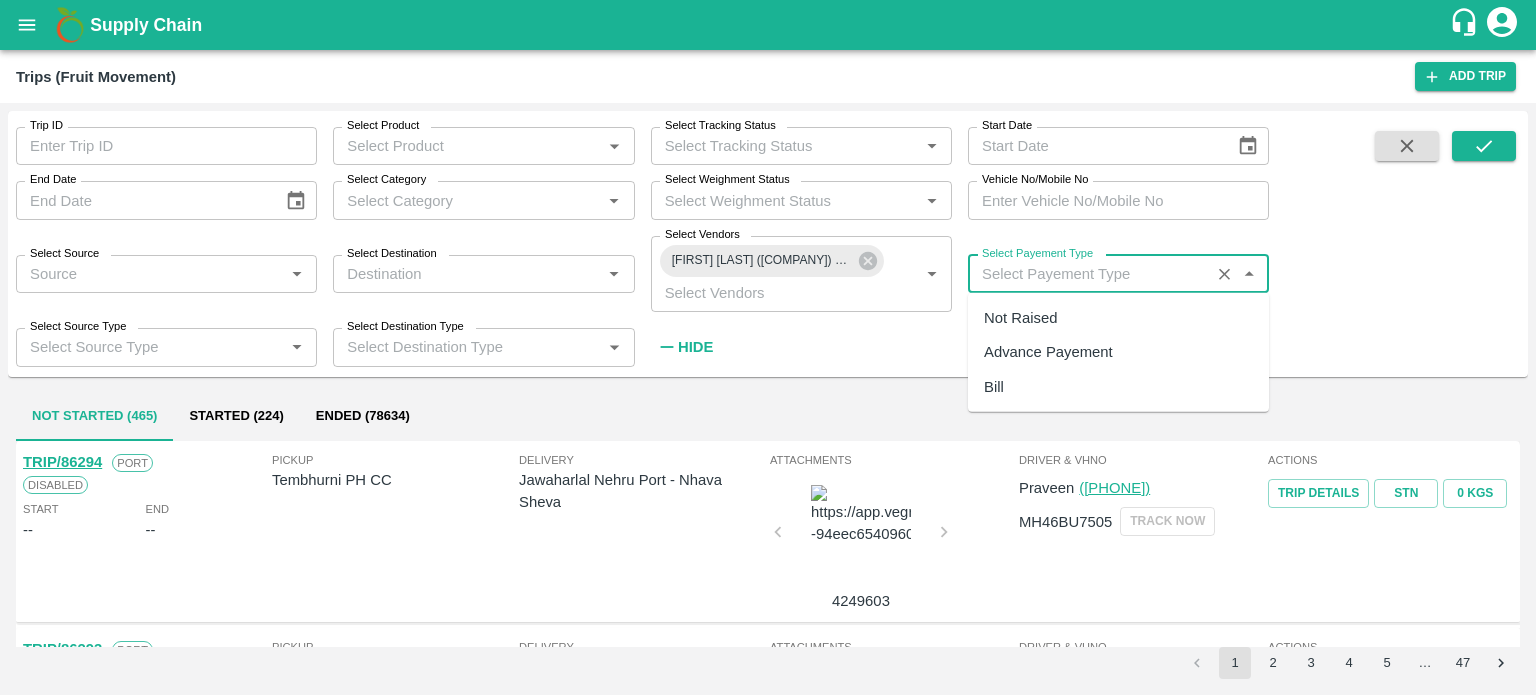 click on "Select Payement Type" at bounding box center (1089, 274) 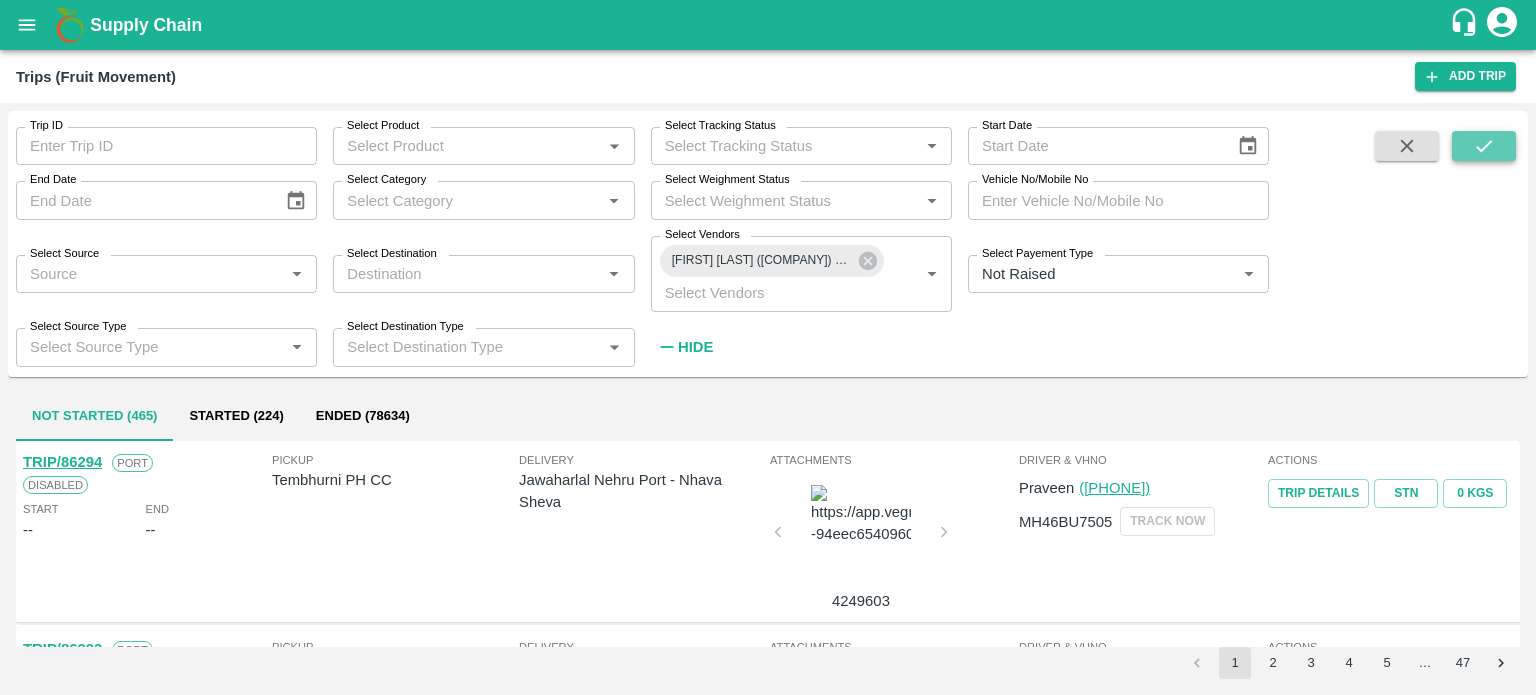 click 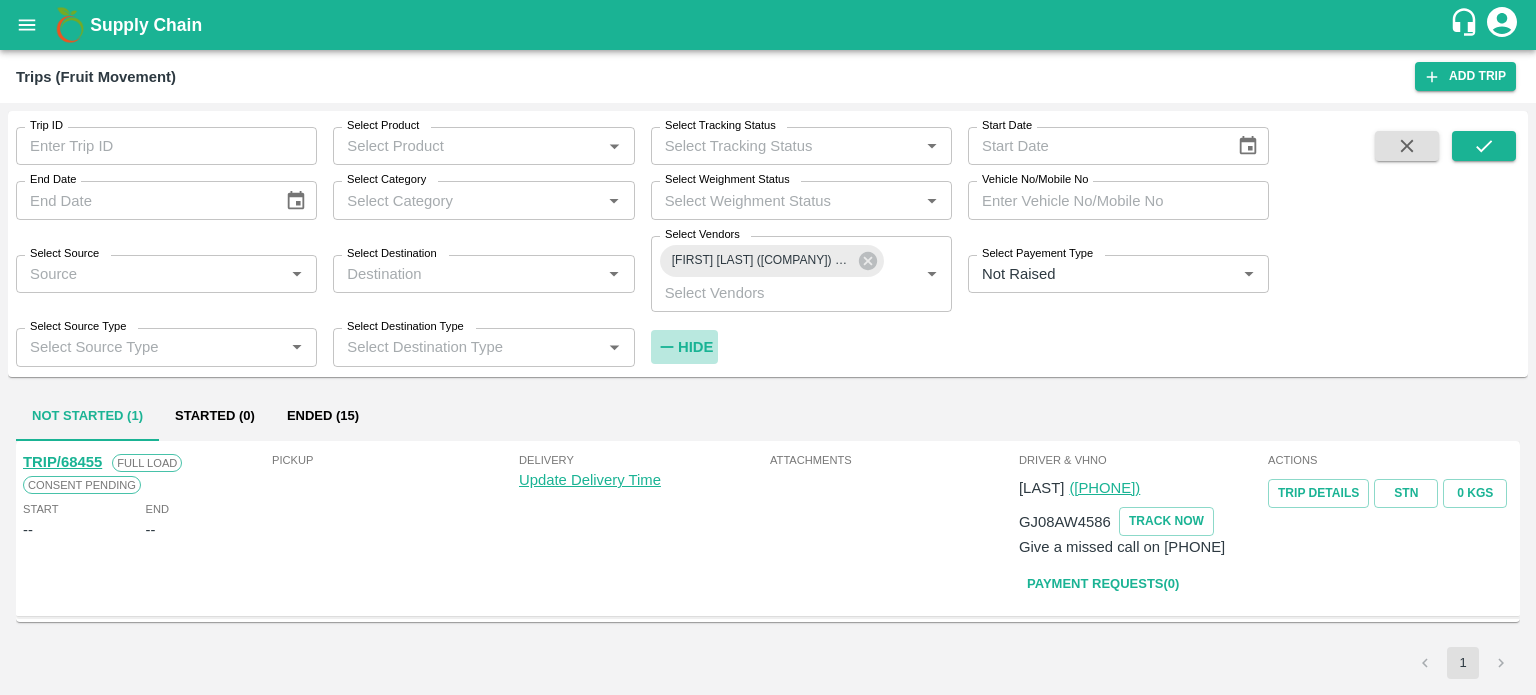 click on "Hide" at bounding box center [685, 347] 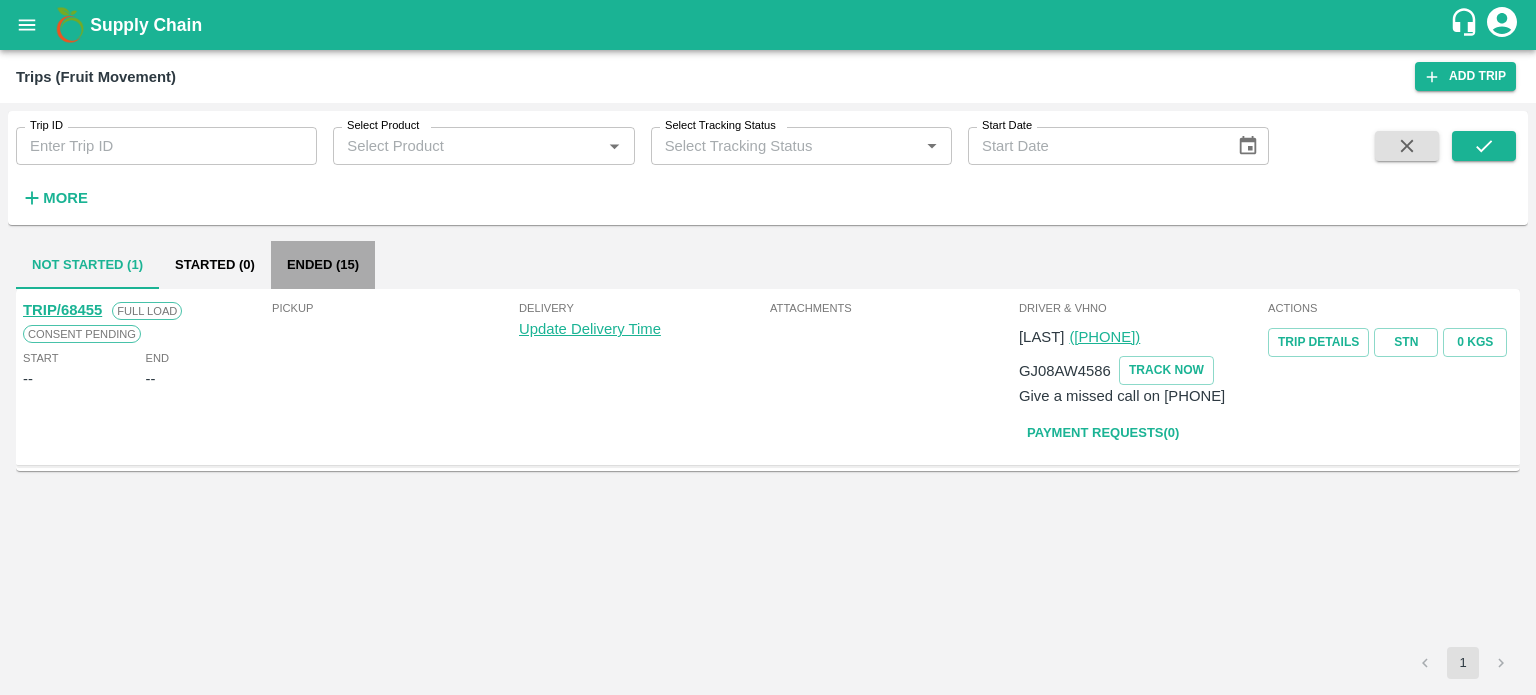 click on "Ended (15)" at bounding box center [323, 265] 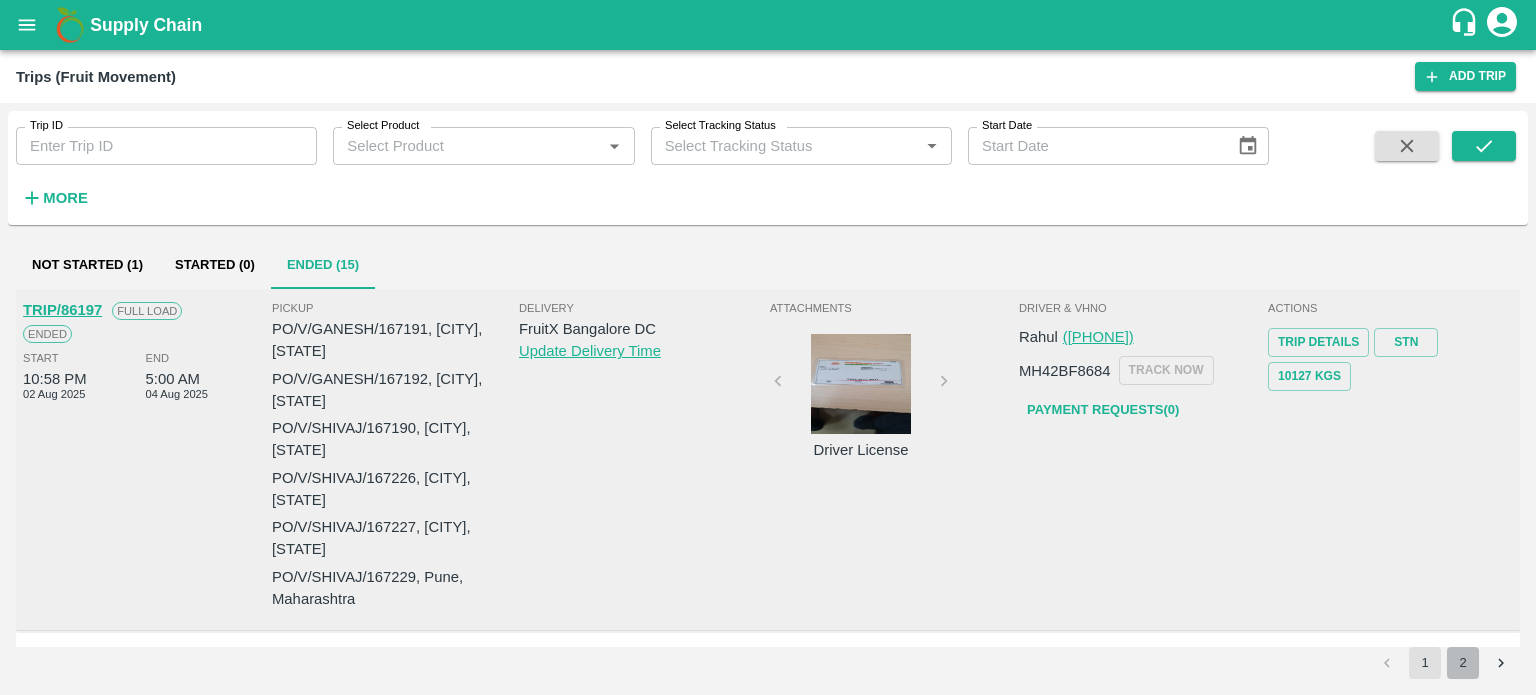 click on "2" at bounding box center [1463, 663] 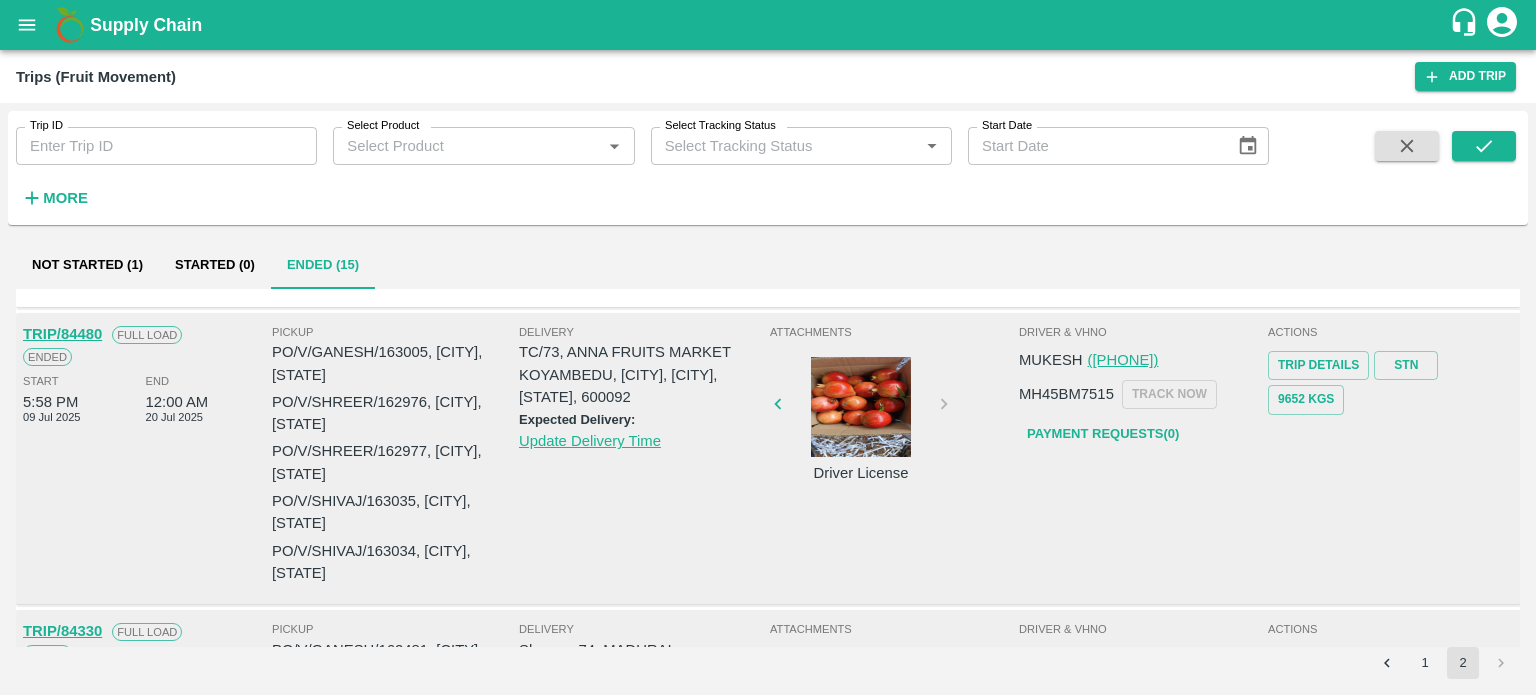 scroll, scrollTop: 268, scrollLeft: 0, axis: vertical 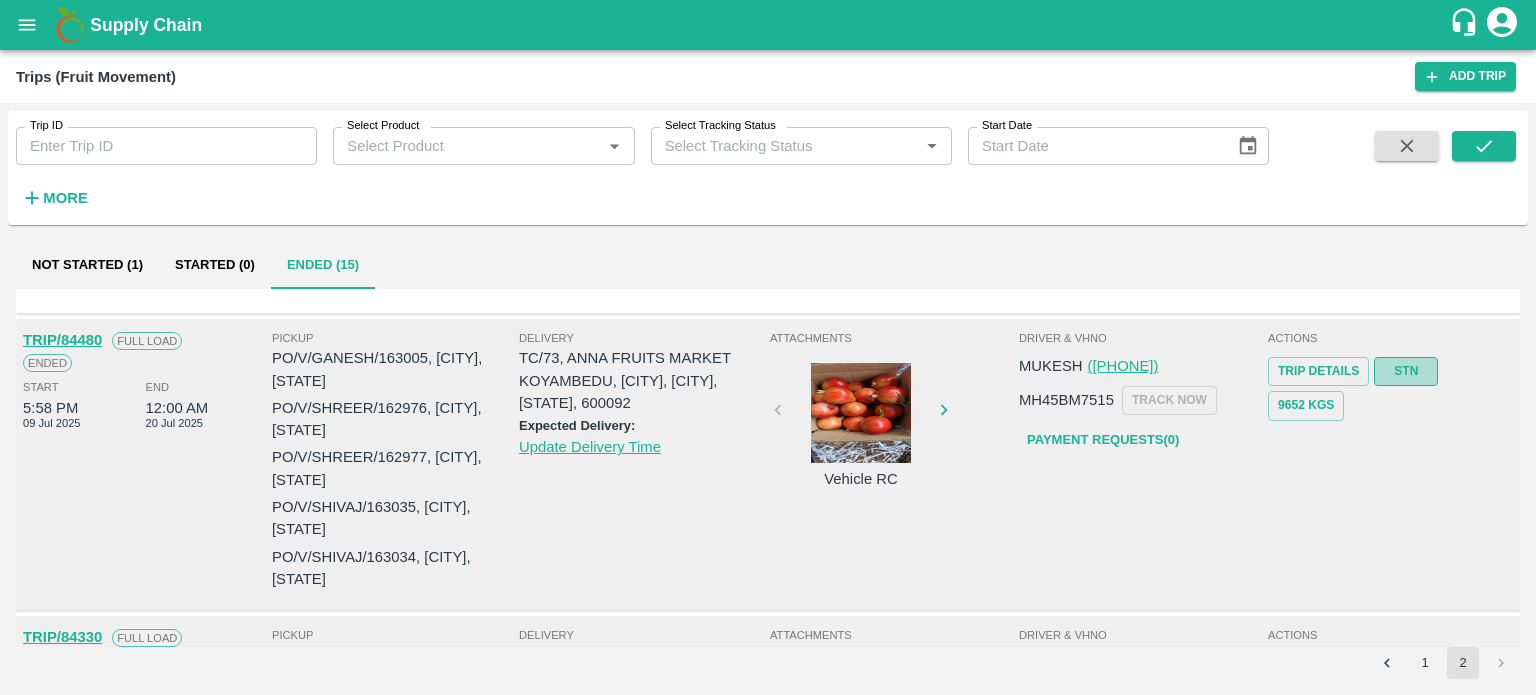 click on "STN" at bounding box center [1406, 371] 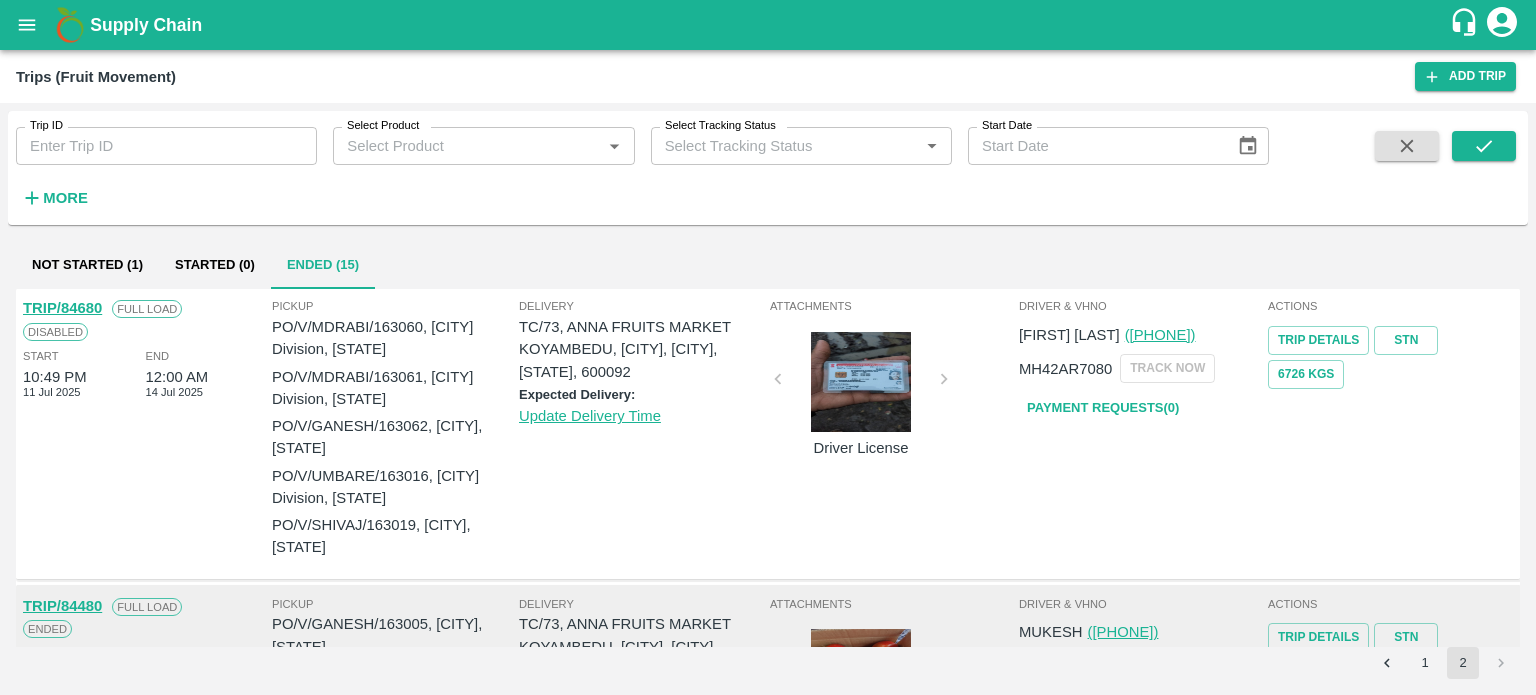 scroll, scrollTop: 0, scrollLeft: 0, axis: both 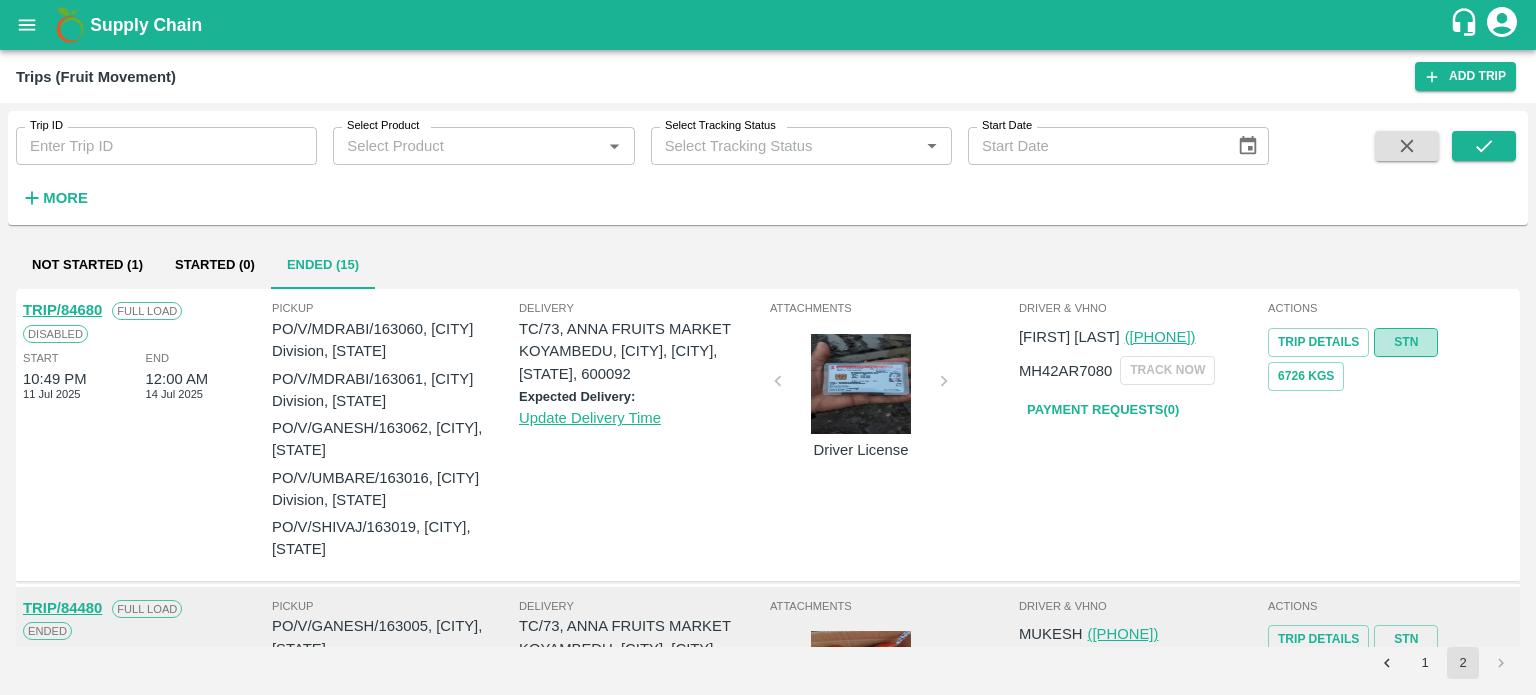 click on "STN" at bounding box center [1406, 342] 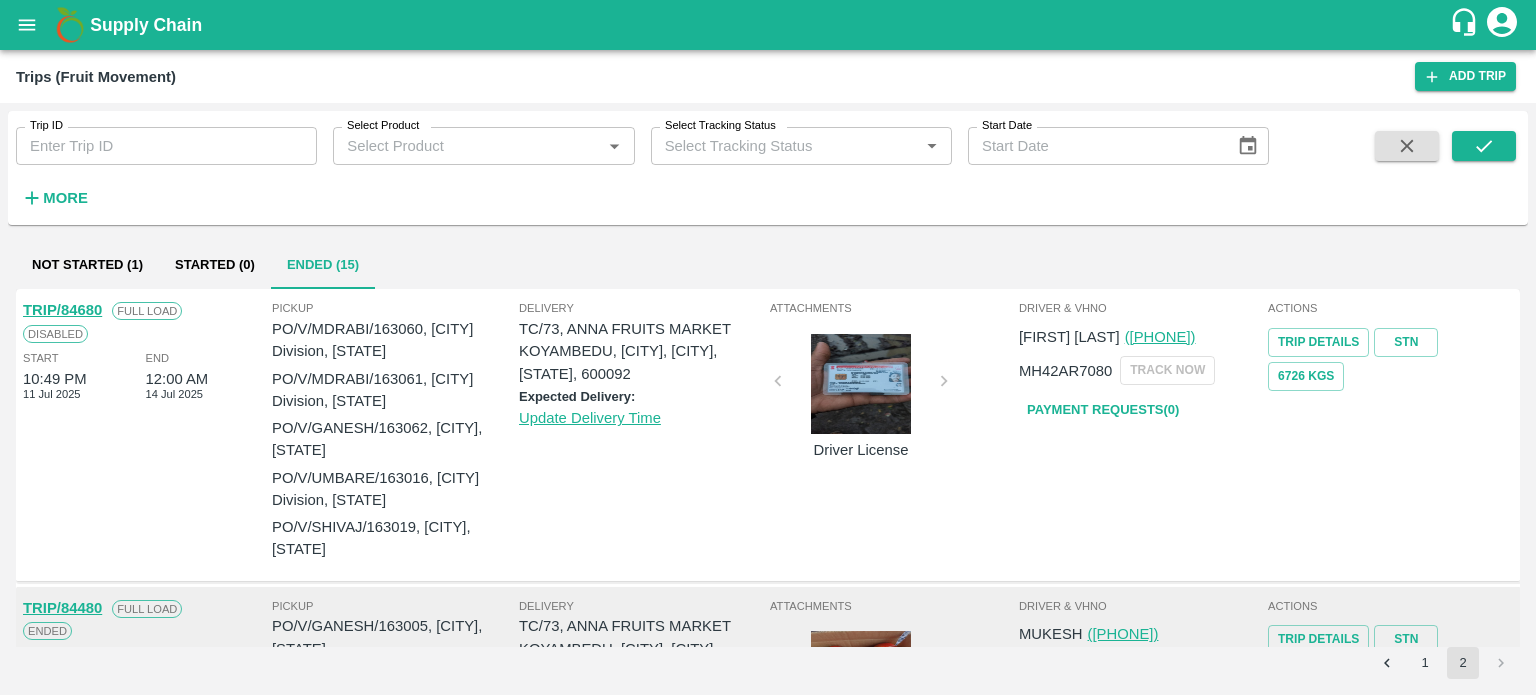 scroll, scrollTop: 116, scrollLeft: 0, axis: vertical 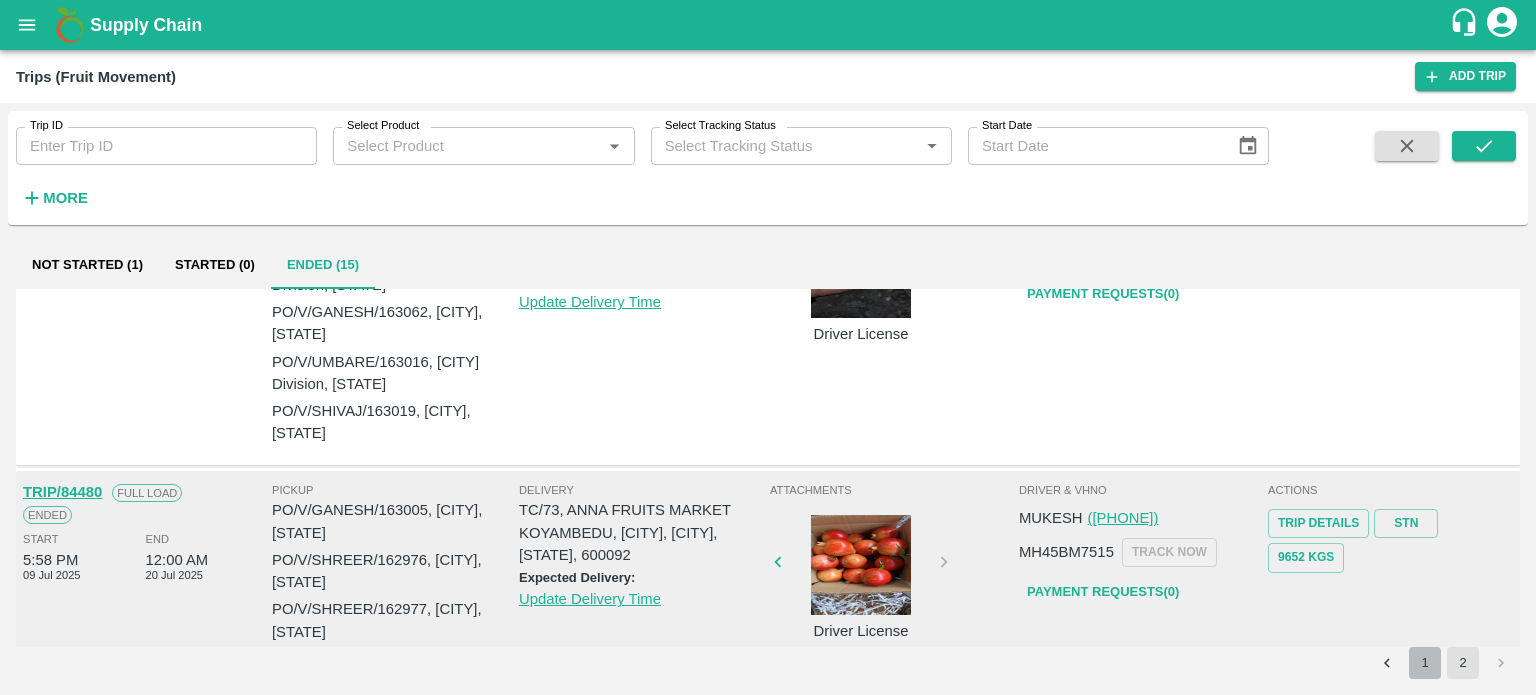 click on "1" at bounding box center (1425, 663) 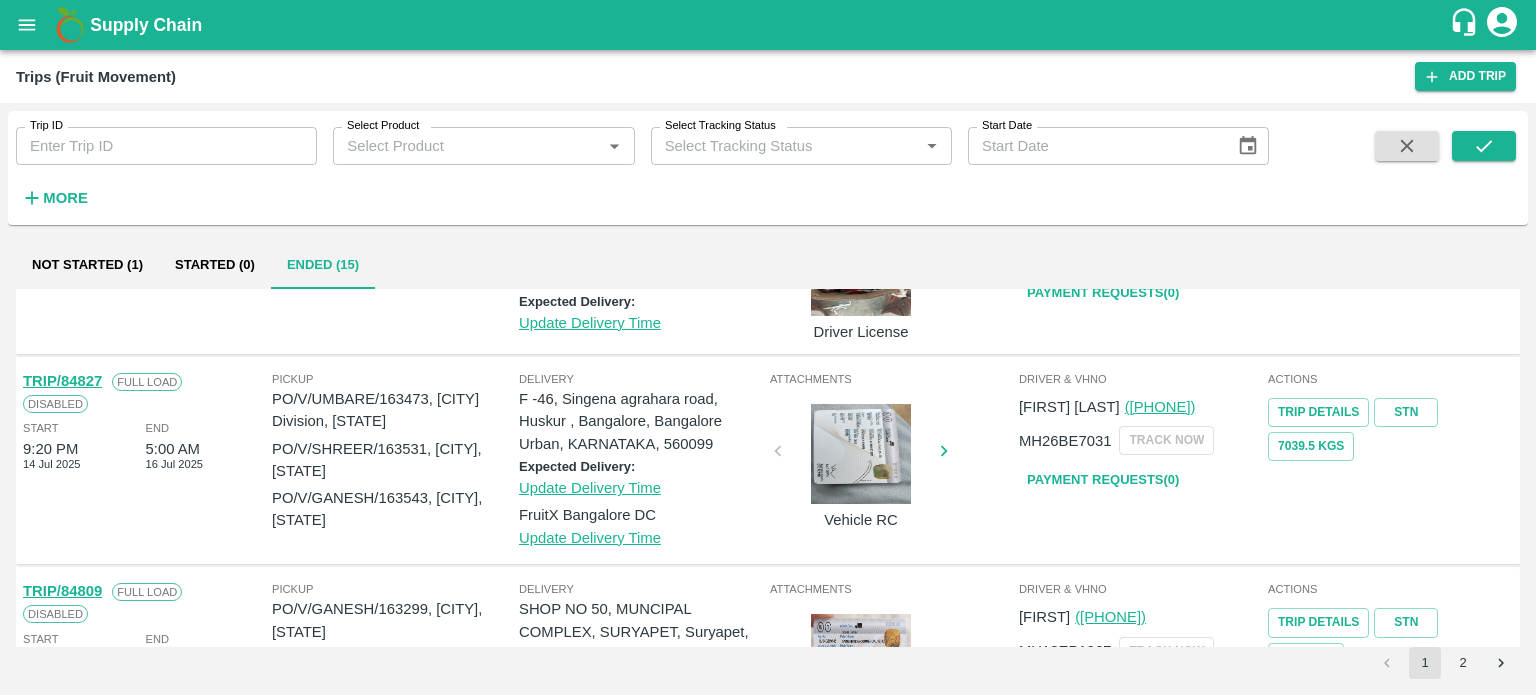 scroll, scrollTop: 2098, scrollLeft: 0, axis: vertical 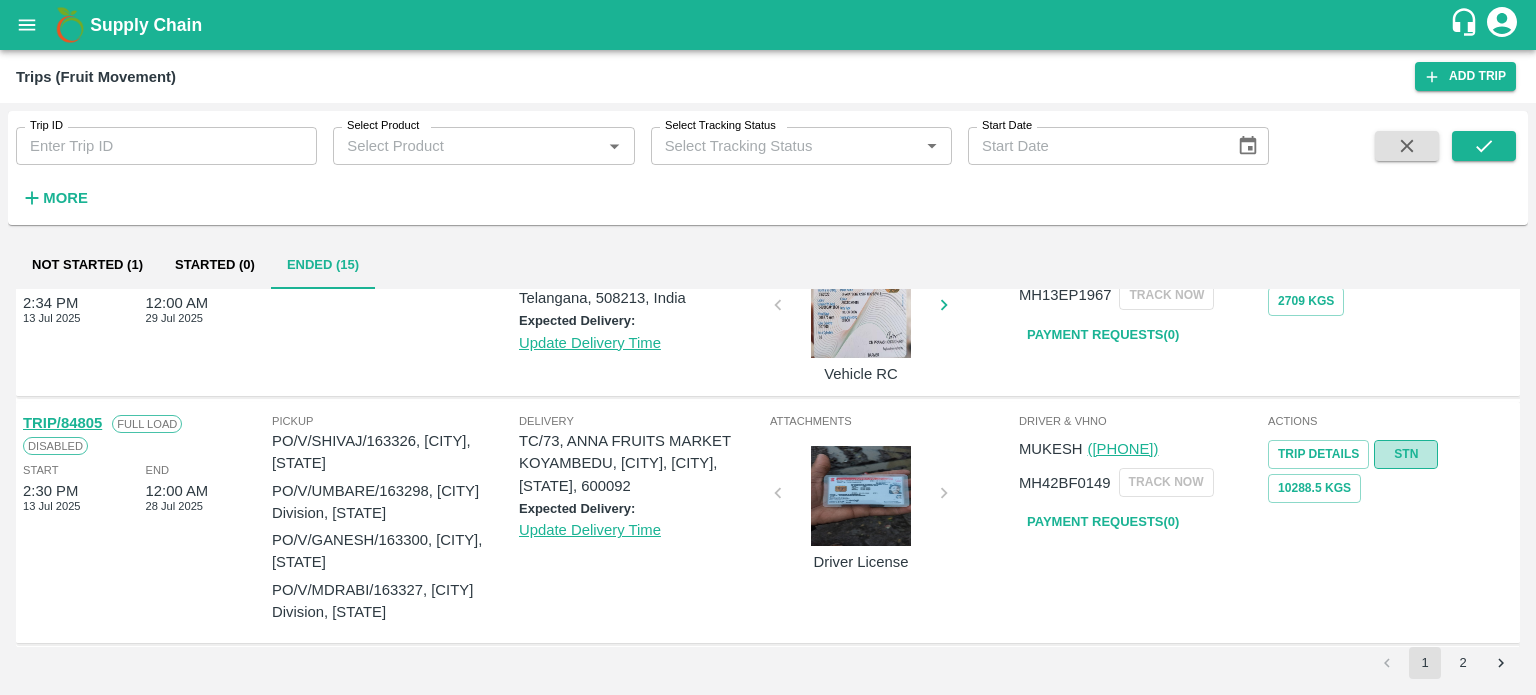 click on "STN" at bounding box center (1406, 454) 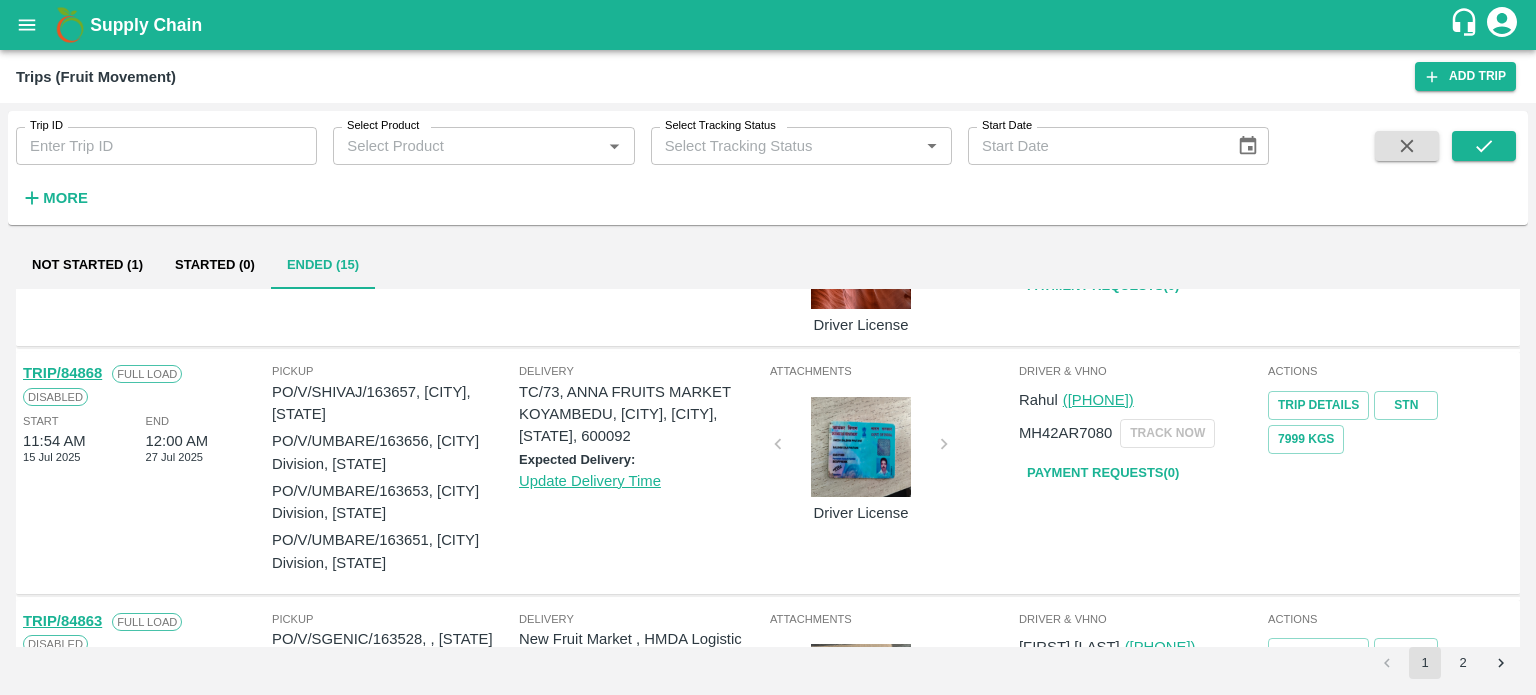 scroll, scrollTop: 1306, scrollLeft: 0, axis: vertical 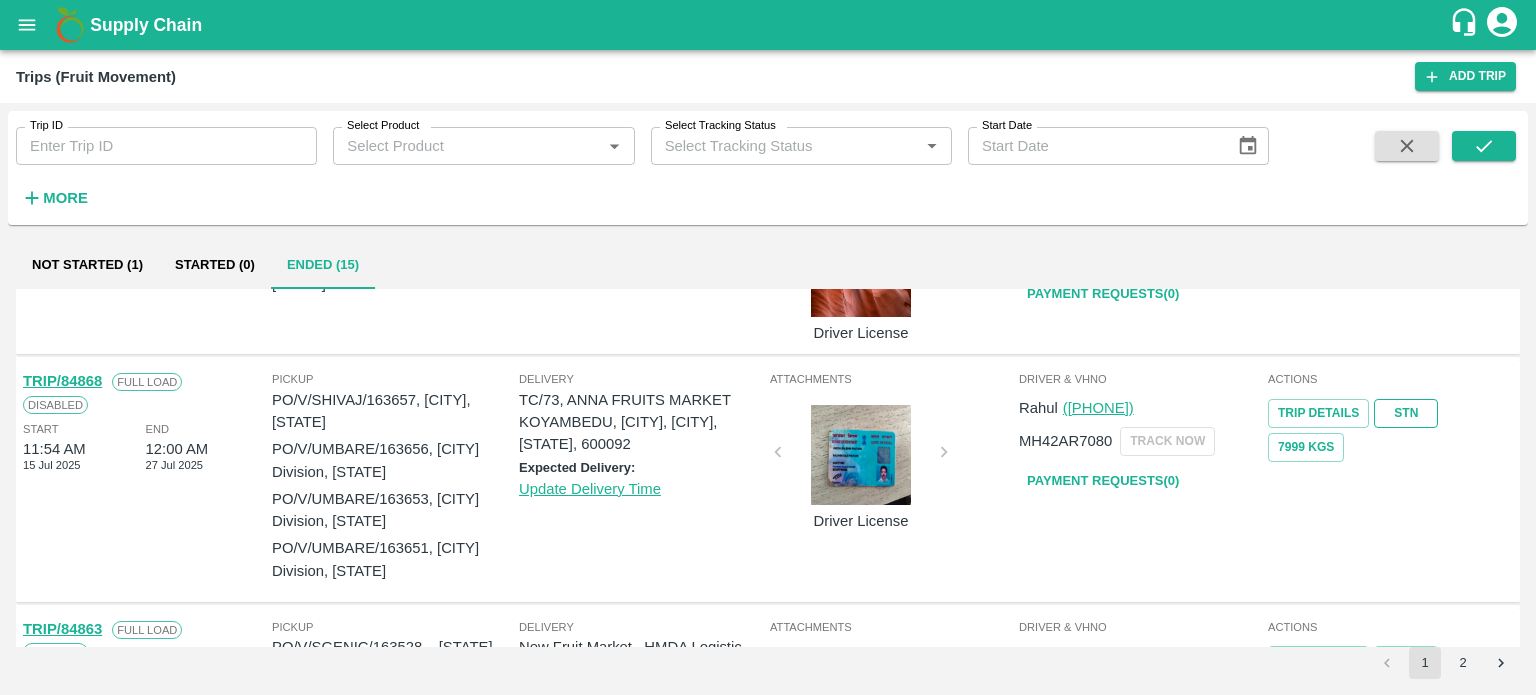 click on "STN" at bounding box center [1406, 413] 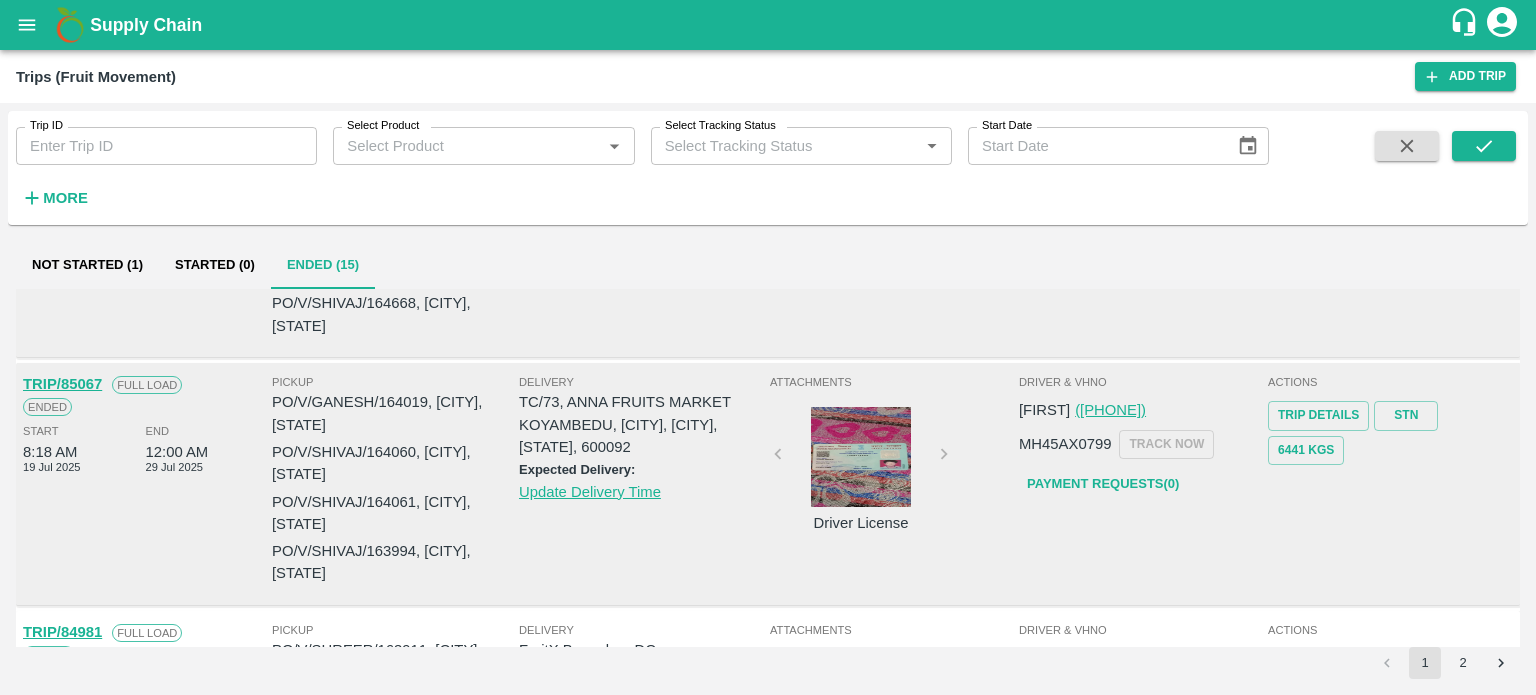 scroll, scrollTop: 866, scrollLeft: 0, axis: vertical 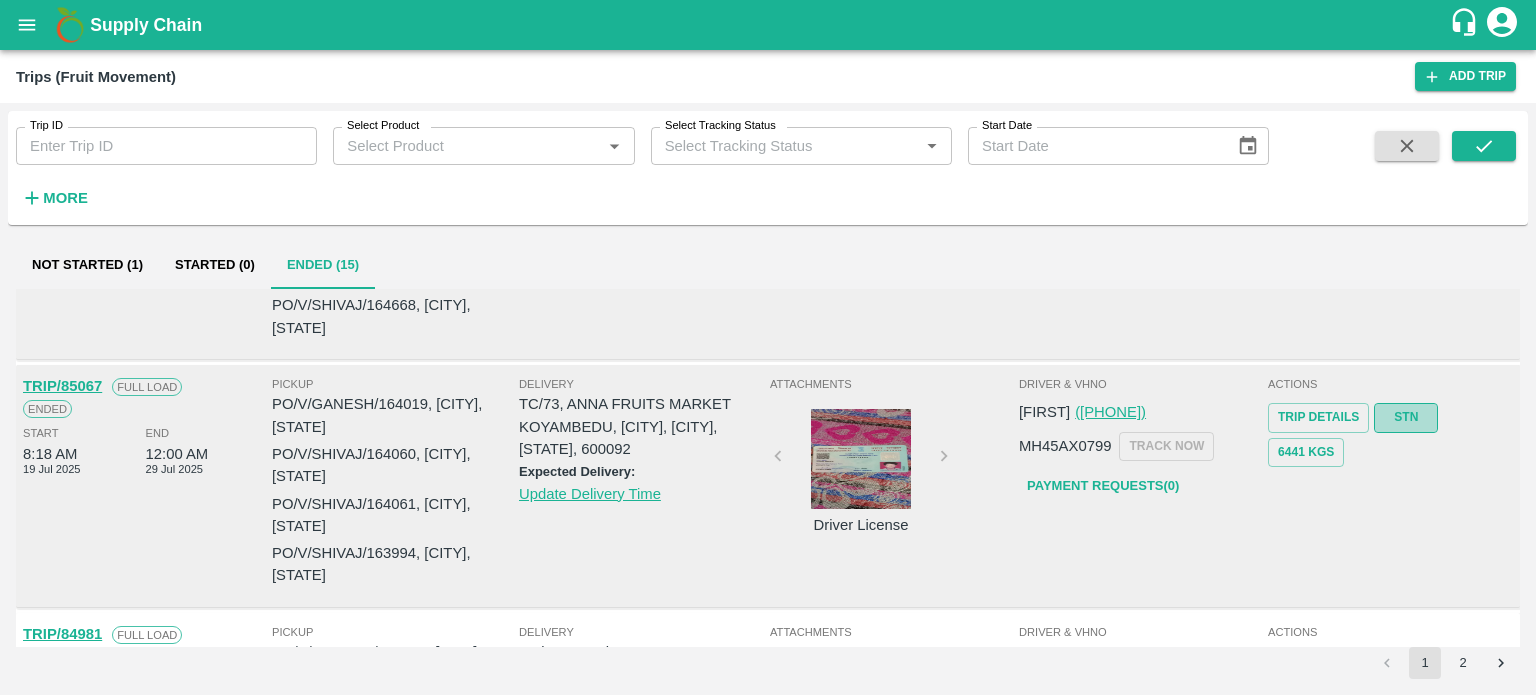 click on "STN" at bounding box center (1406, 417) 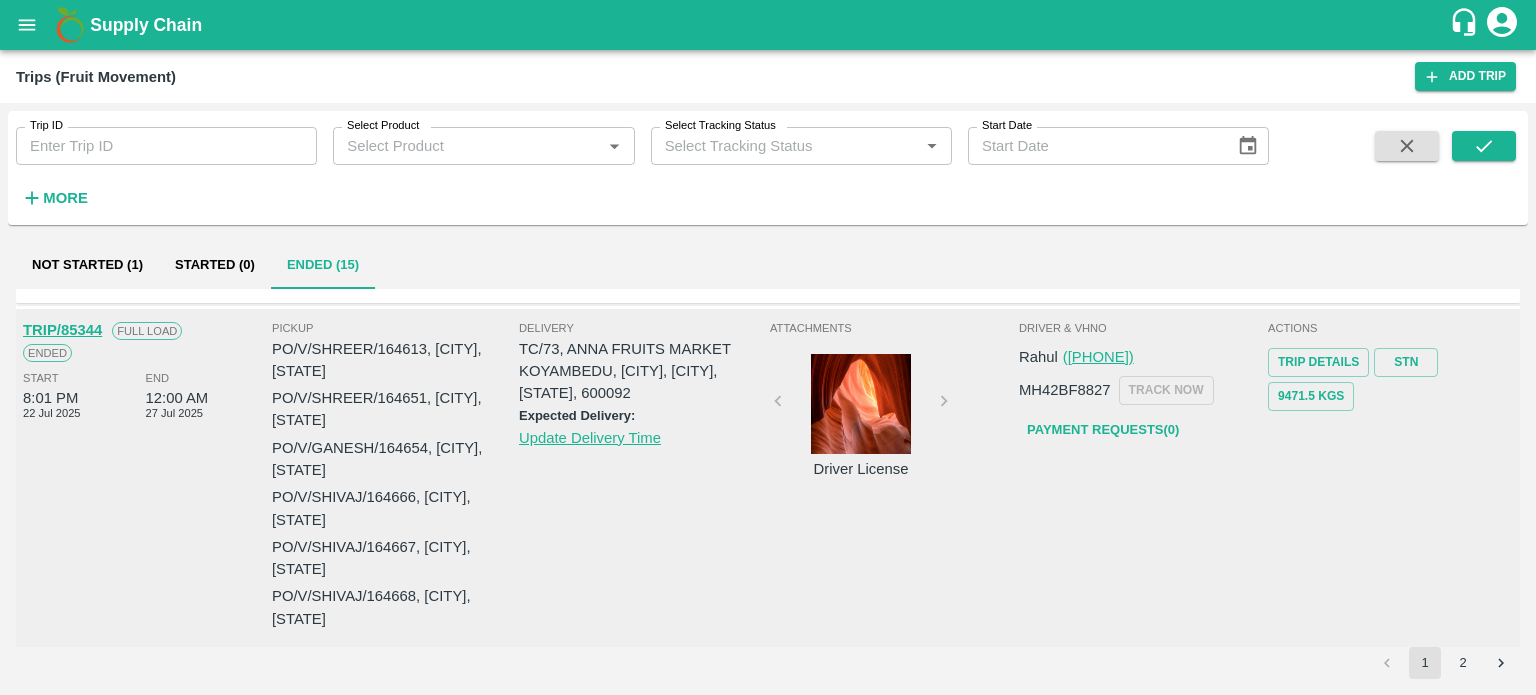 scroll, scrollTop: 574, scrollLeft: 0, axis: vertical 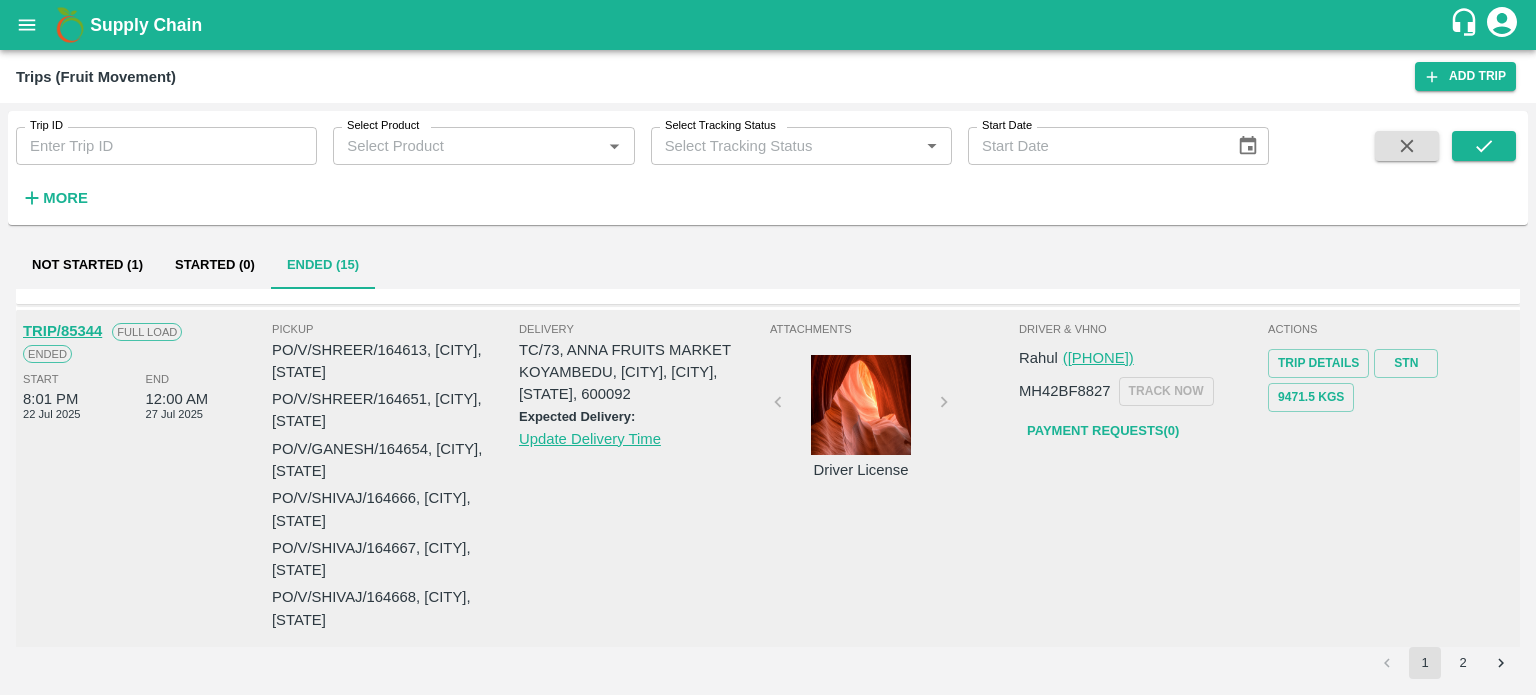 click on "TRIP/86197 Full Load Ended Start 10:58 PM 02 Aug 2025 End 5:00 AM 04 Aug 2025 Pickup PO/V/GANESH/167191, [CITY], [STATE] PO/V/GANESH/167192, [CITY], [STATE] PO/V/SHIVAJ/167190, [CITY], [STATE] PO/V/SHIVAJ/167226, [CITY], [STATE] PO/V/SHIVAJ/167227, [CITY], [STATE] PO/V/SHIVAJ/167229, [CITY], [STATE] Delivery FruitX Bangalore DC Update Delivery Time Attachments Driver License Driver & VHNo [FIRST] ([PHONE]) MH42BF8684 TRACK NOW Payment Requests( 0 ) Actions Trip Details STN 10127 Kgs TRIP/85678 Full Load Disabled Start 11:23 PM 26 Jul 2025 End 1:31 AM 28 Jul 2025 Pickup PO/V/GANESH/165572, [CITY], [STATE] PO/V/SHIVAJ/165569, [CITY], [STATE] PO/V/SHIVAJ/165570, [CITY], [STATE] PO/V/SHIVAJ/165571, [CITY], [STATE] Delivery FruitX Bangalore DC Update Delivery Time Attachments Driver License Driver & VHNo [FIRST] ([PHONE]) MH10CR6867 TRACK NOW Payment Requests( 0 ) Actions Trip Details STN 5301 Kgs TRIP/85344 Full Load Ended Start 8:01 PM 22 Jul 2025 End 12:00 AM 27 Jul 2025 Pickup Delivery" at bounding box center (768, 944) 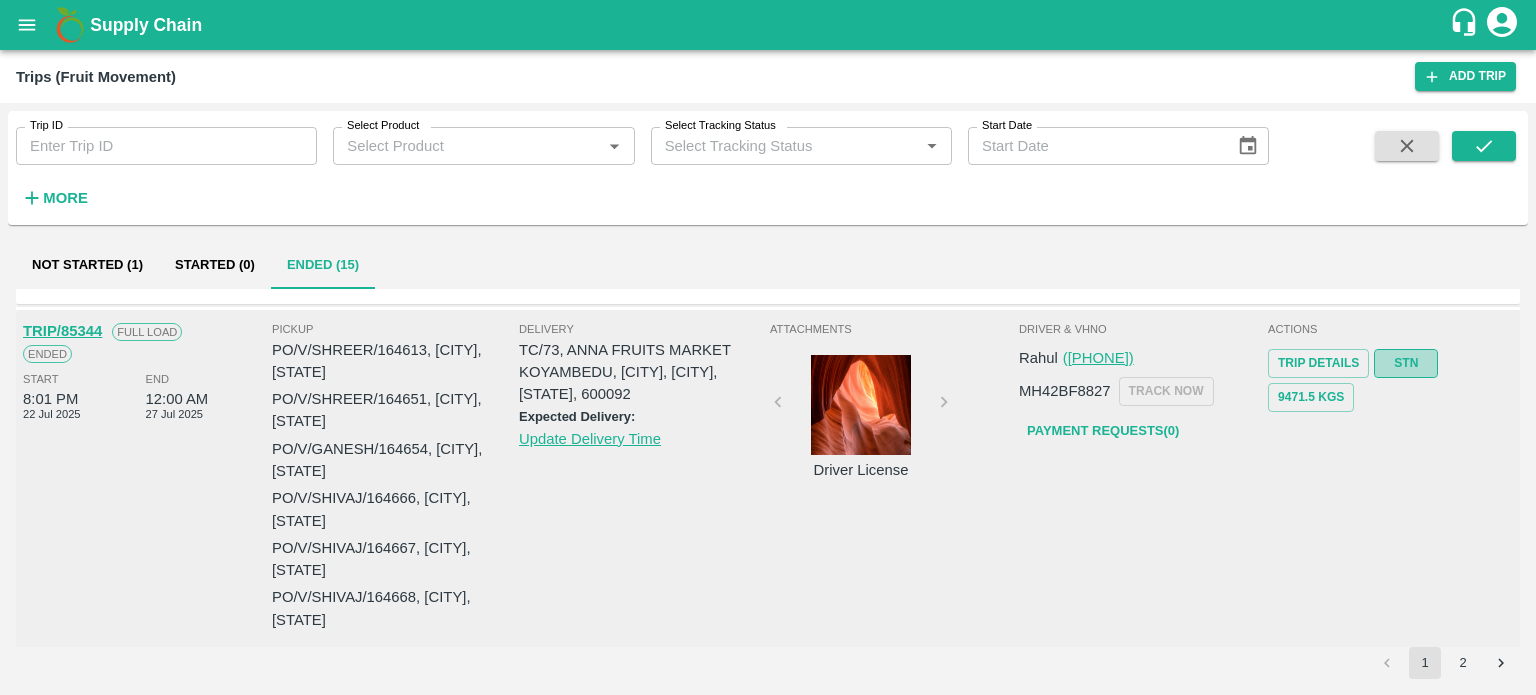 click on "STN" at bounding box center [1406, 363] 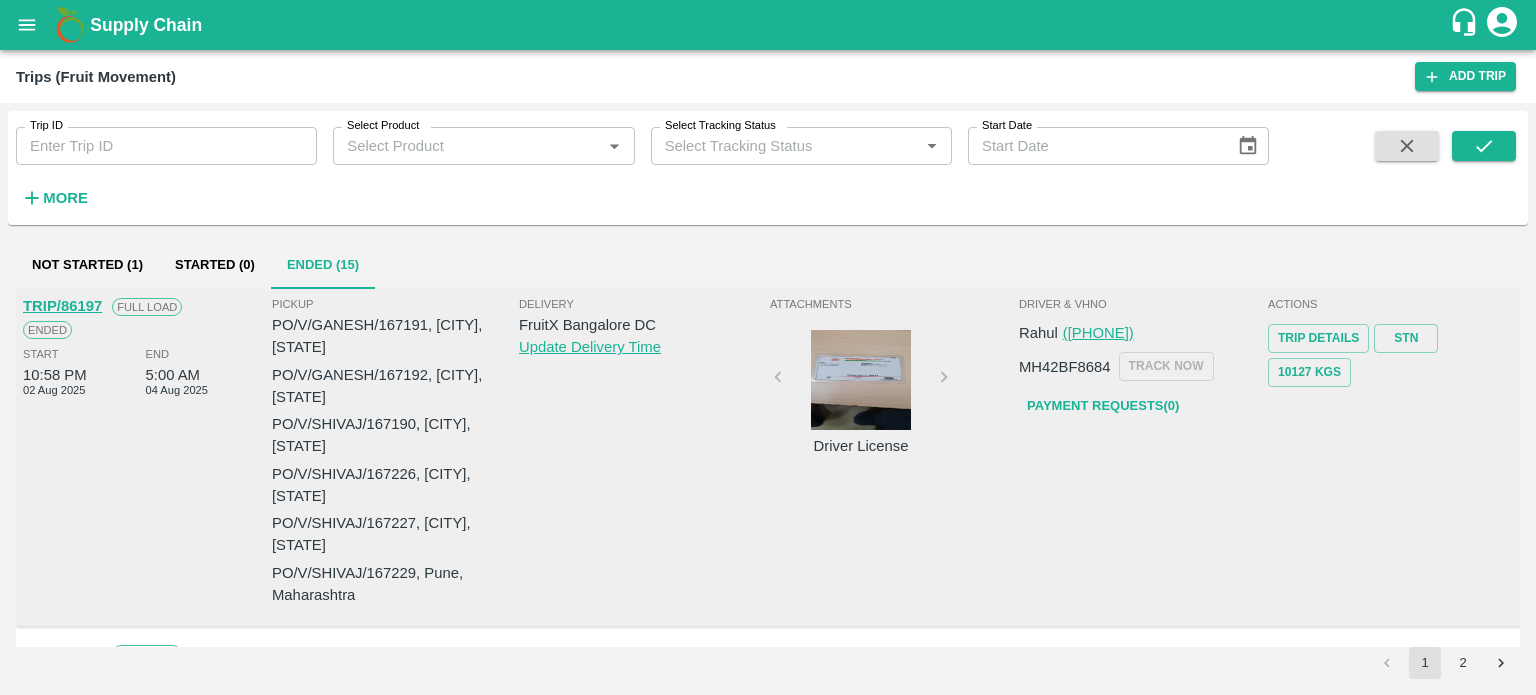 scroll, scrollTop: 0, scrollLeft: 0, axis: both 